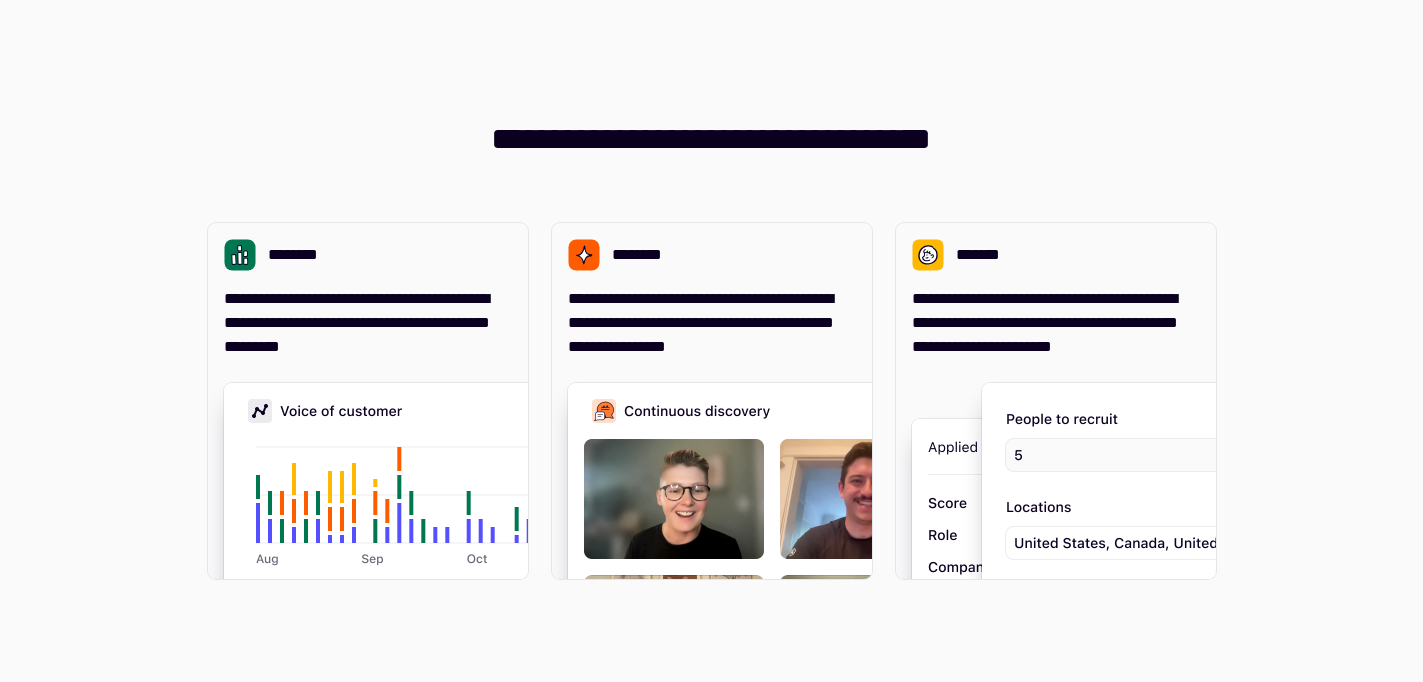 scroll, scrollTop: 0, scrollLeft: 0, axis: both 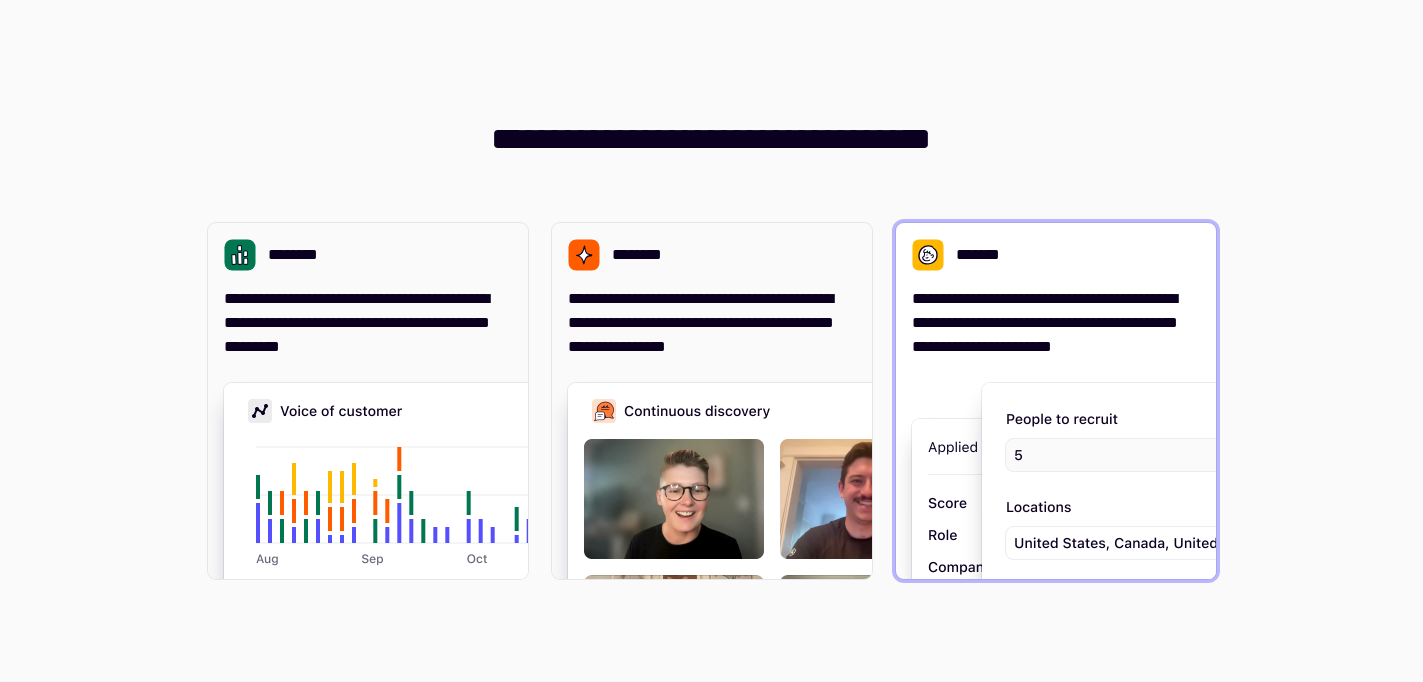 click at bounding box center [1282, 589] 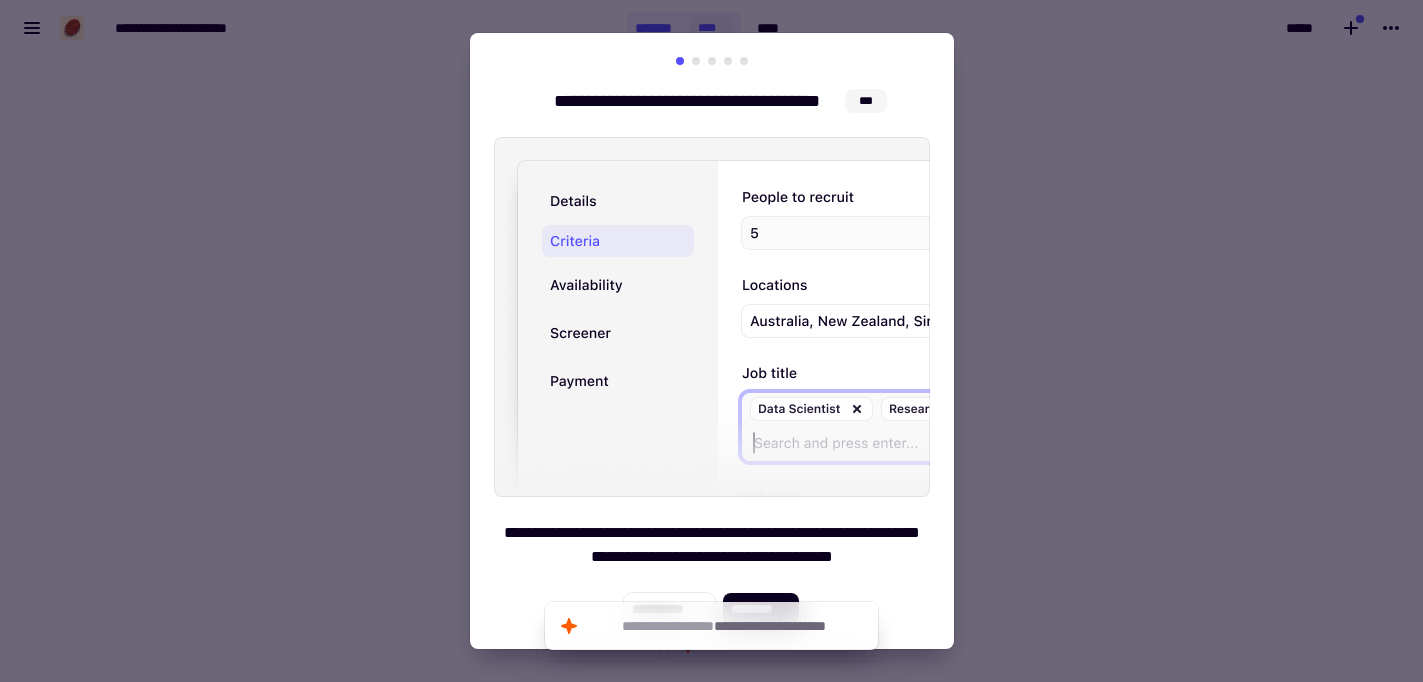 click at bounding box center (712, 317) 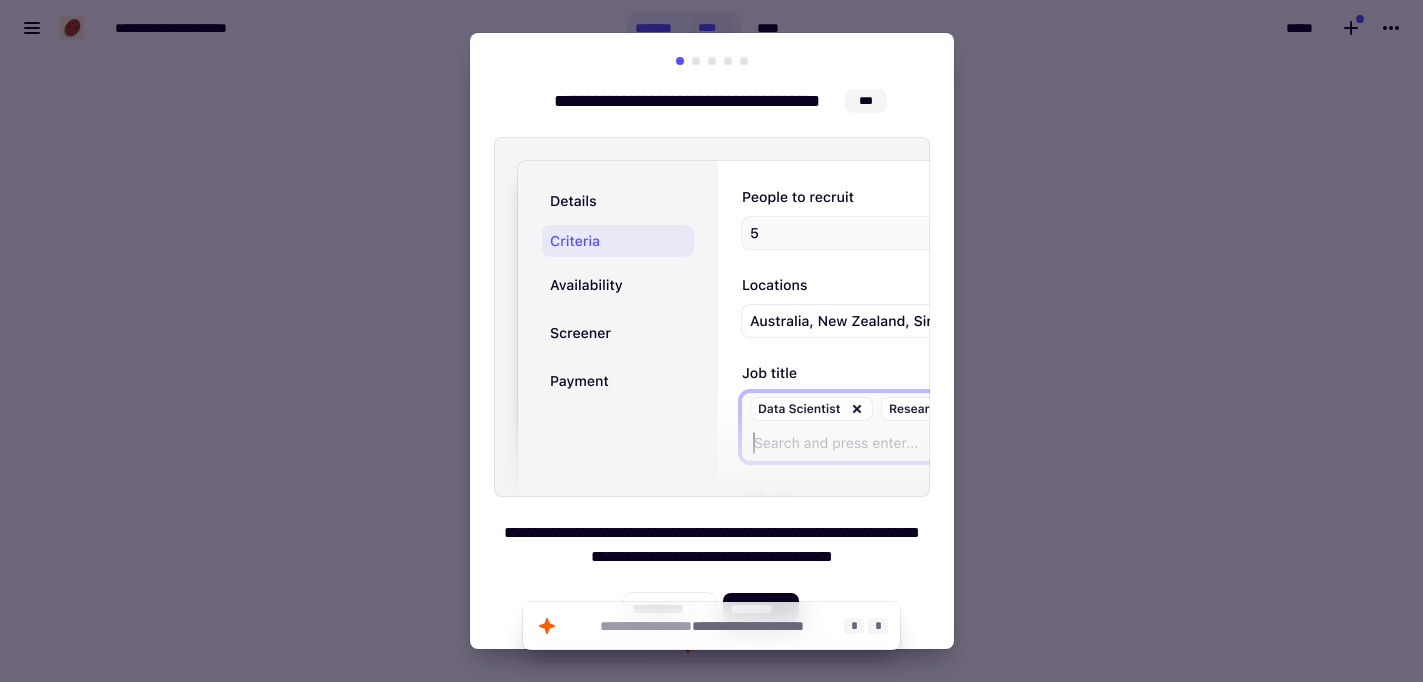 click on "**********" 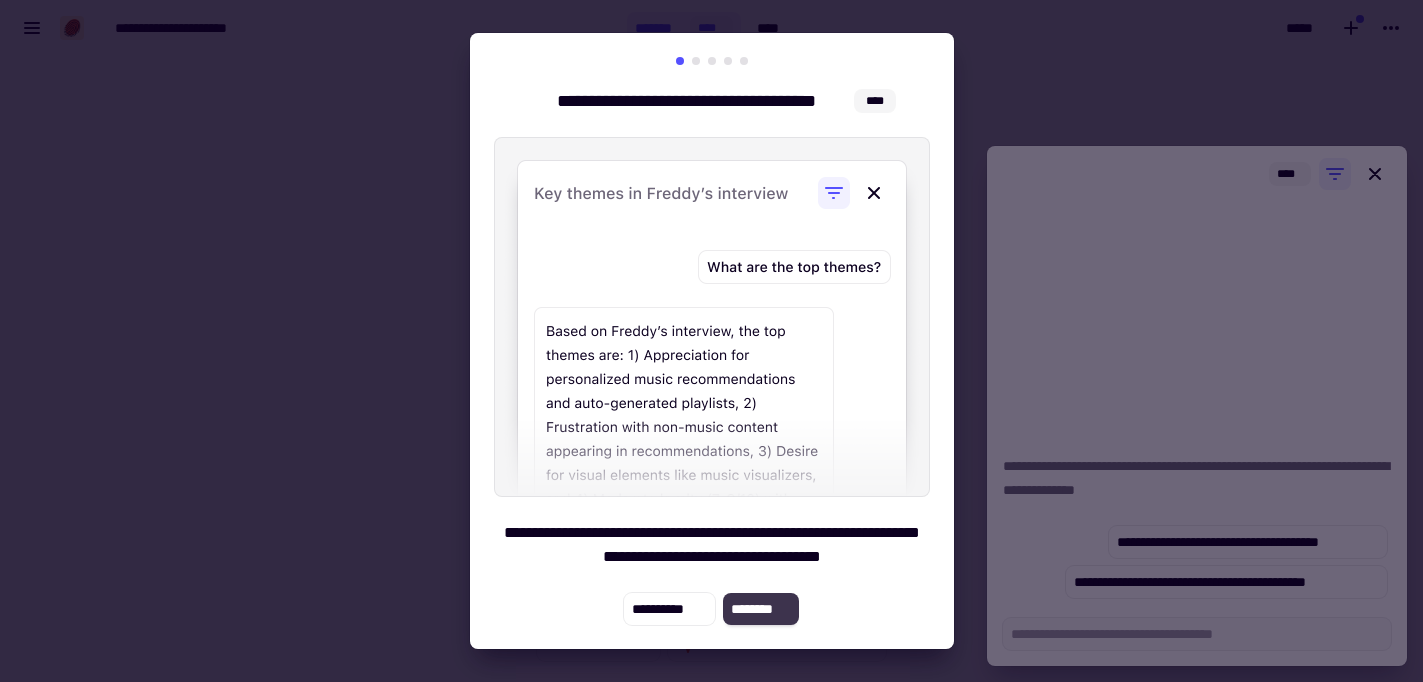 click on "********" 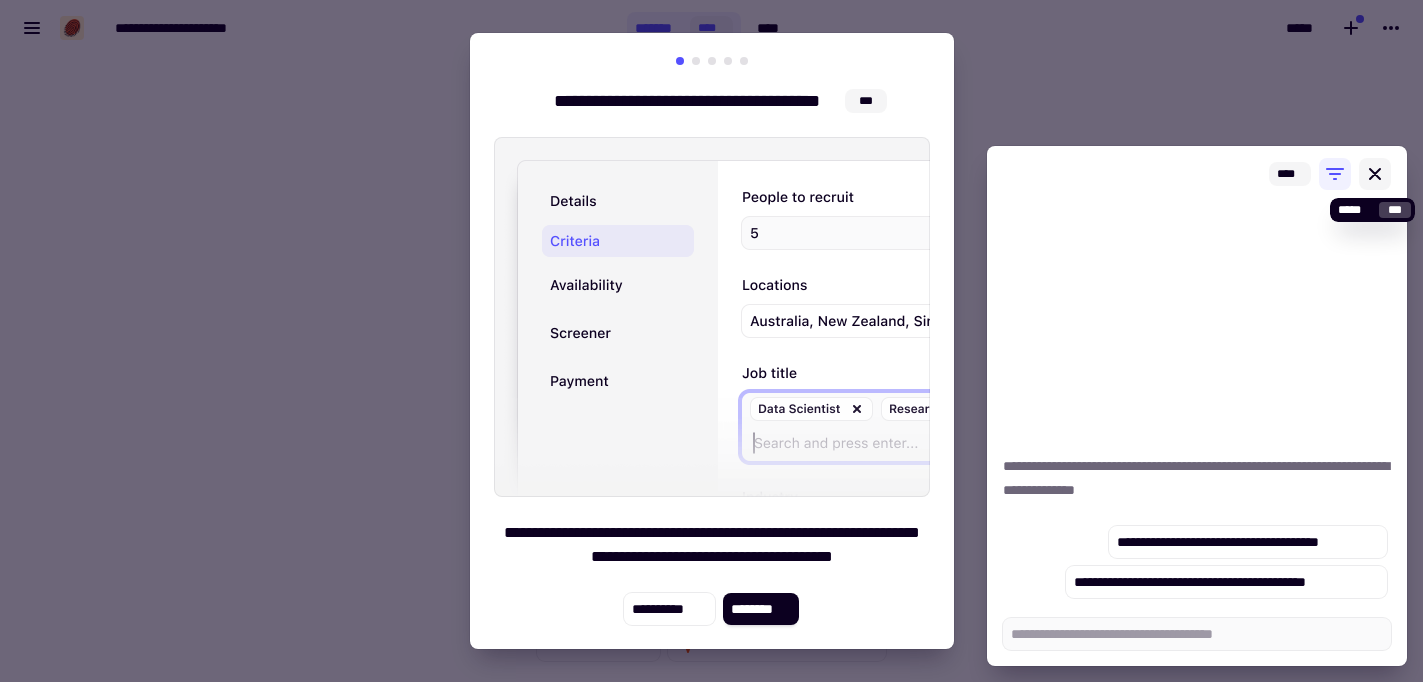 click 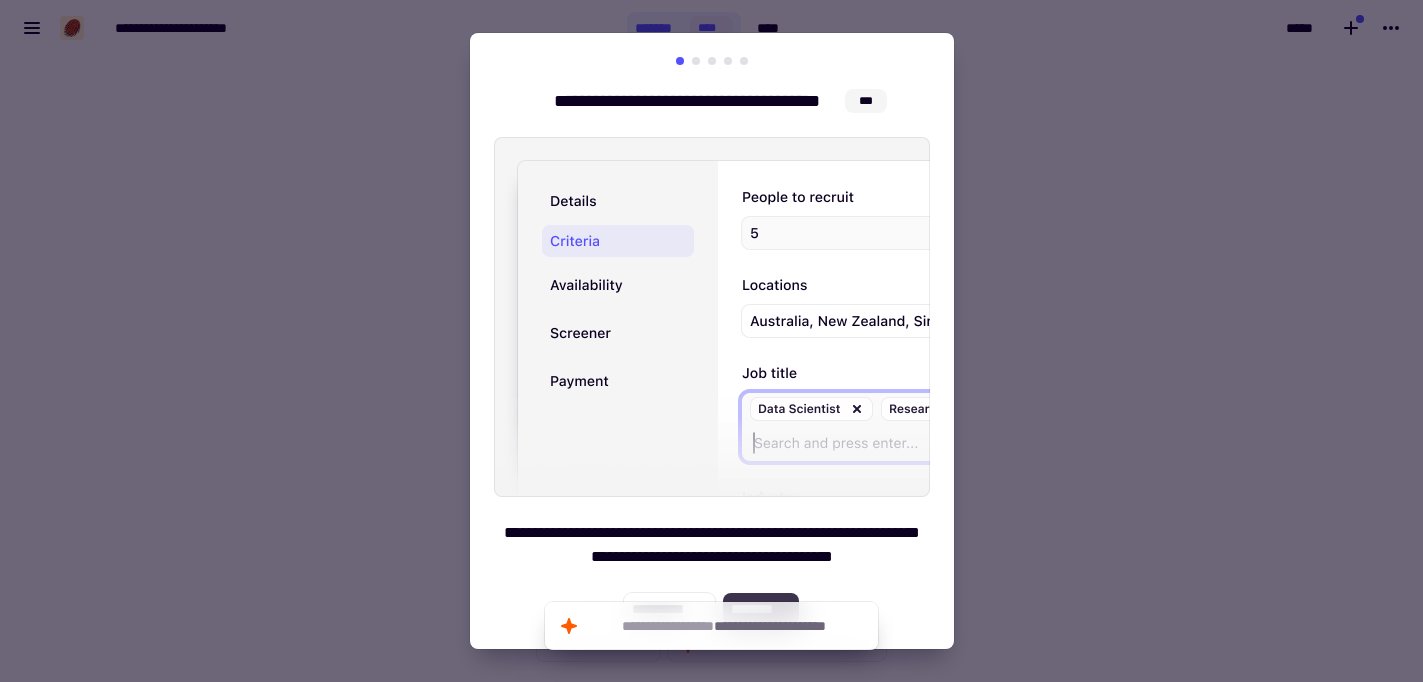 click on "********" 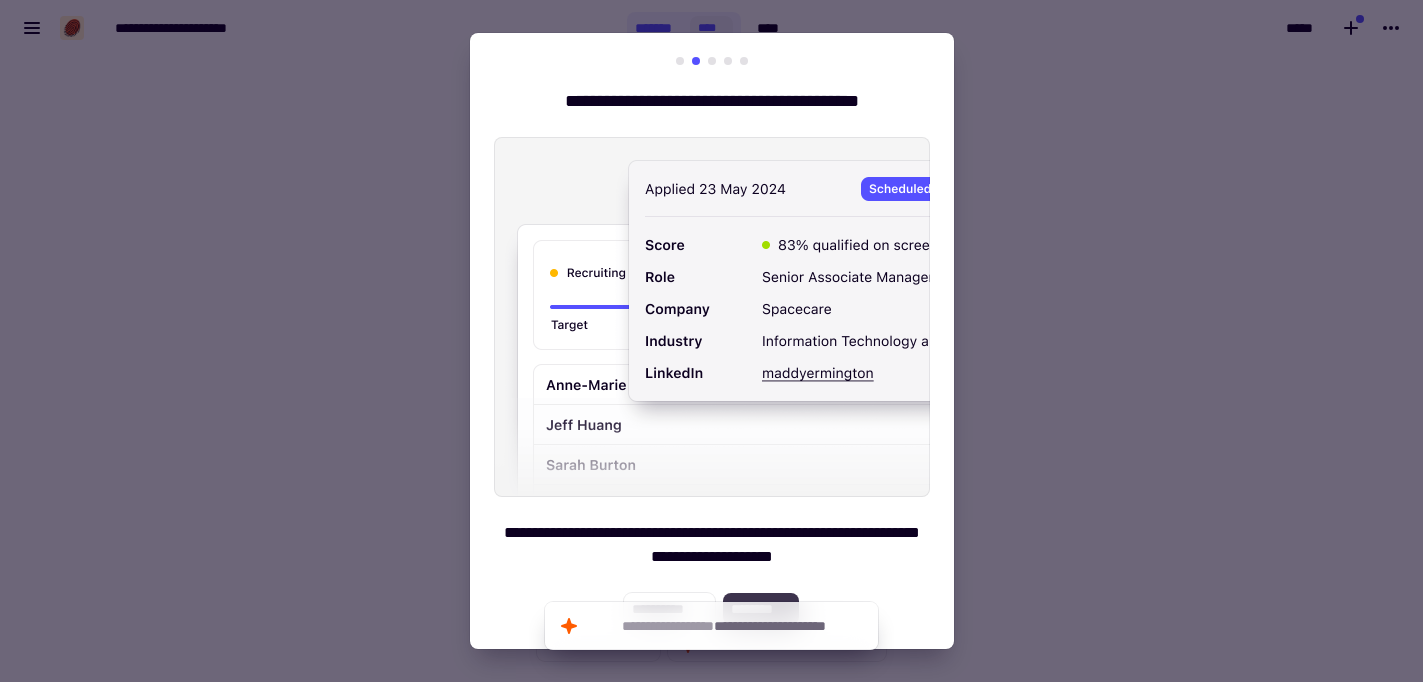 click on "********" 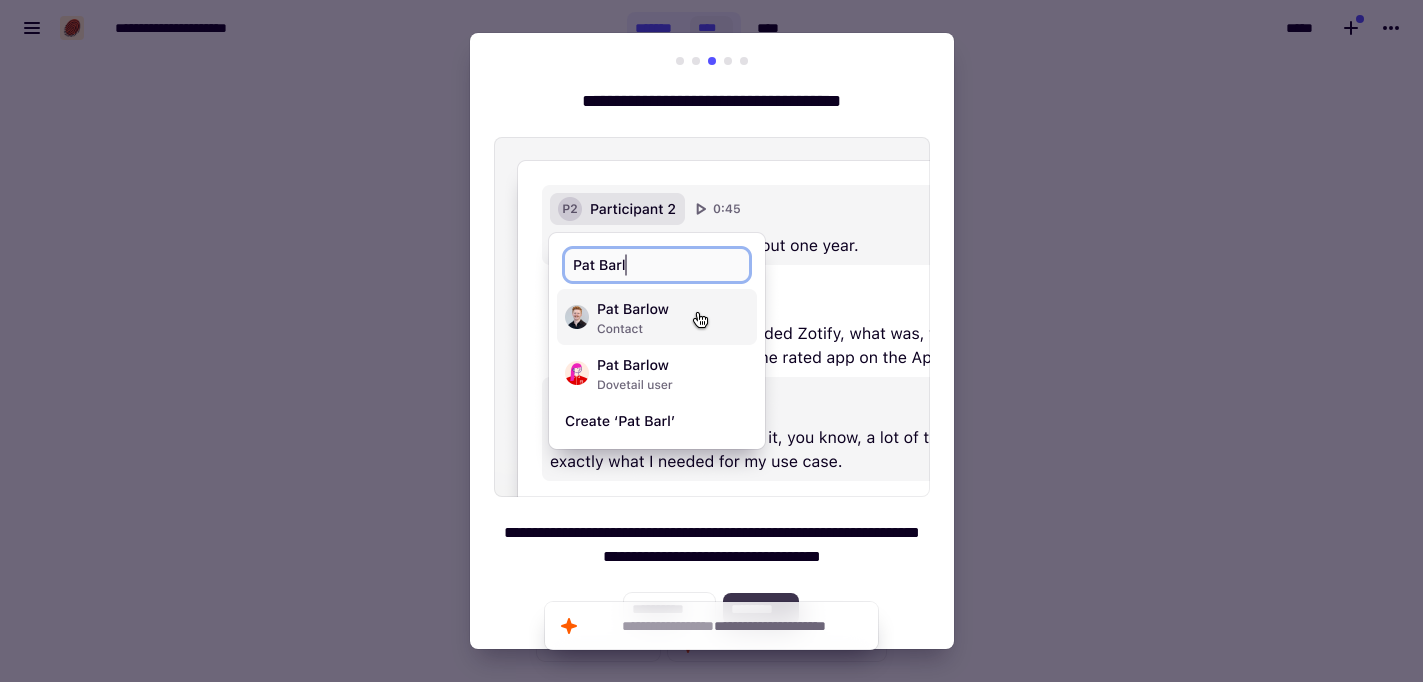 click on "********" 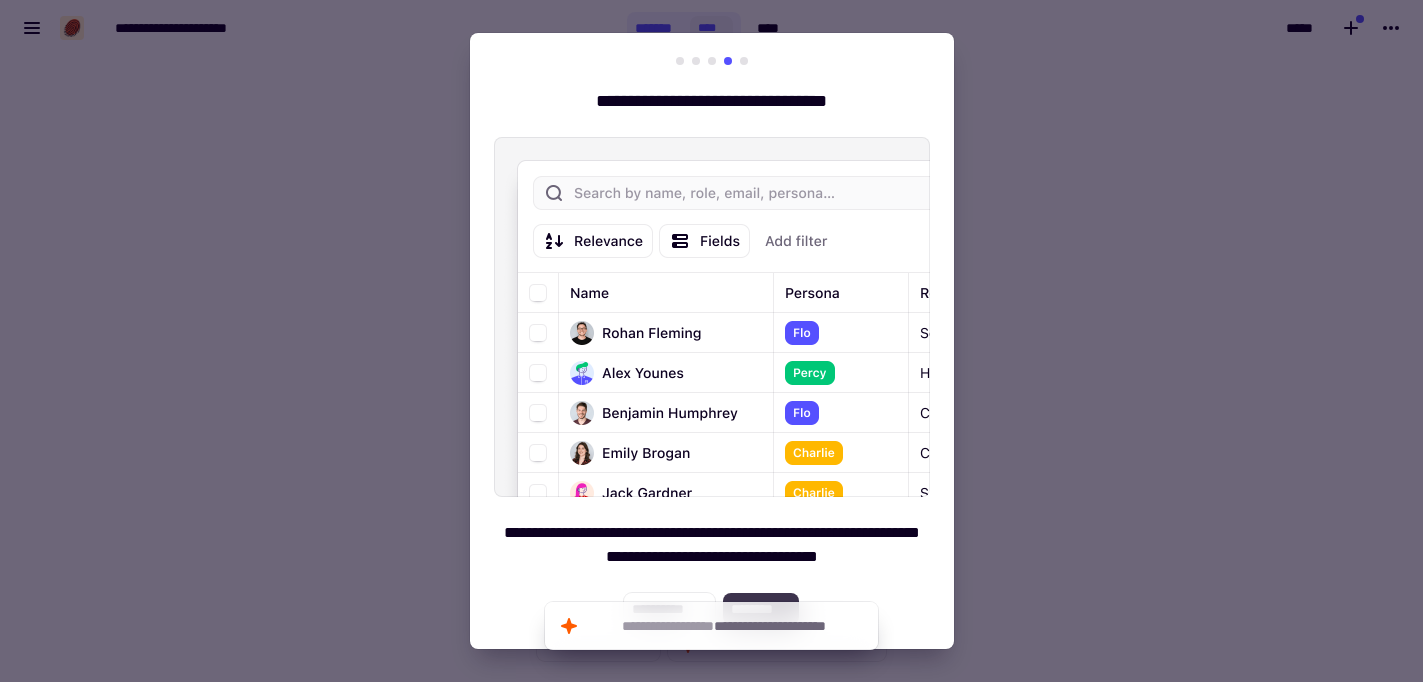 click on "********" 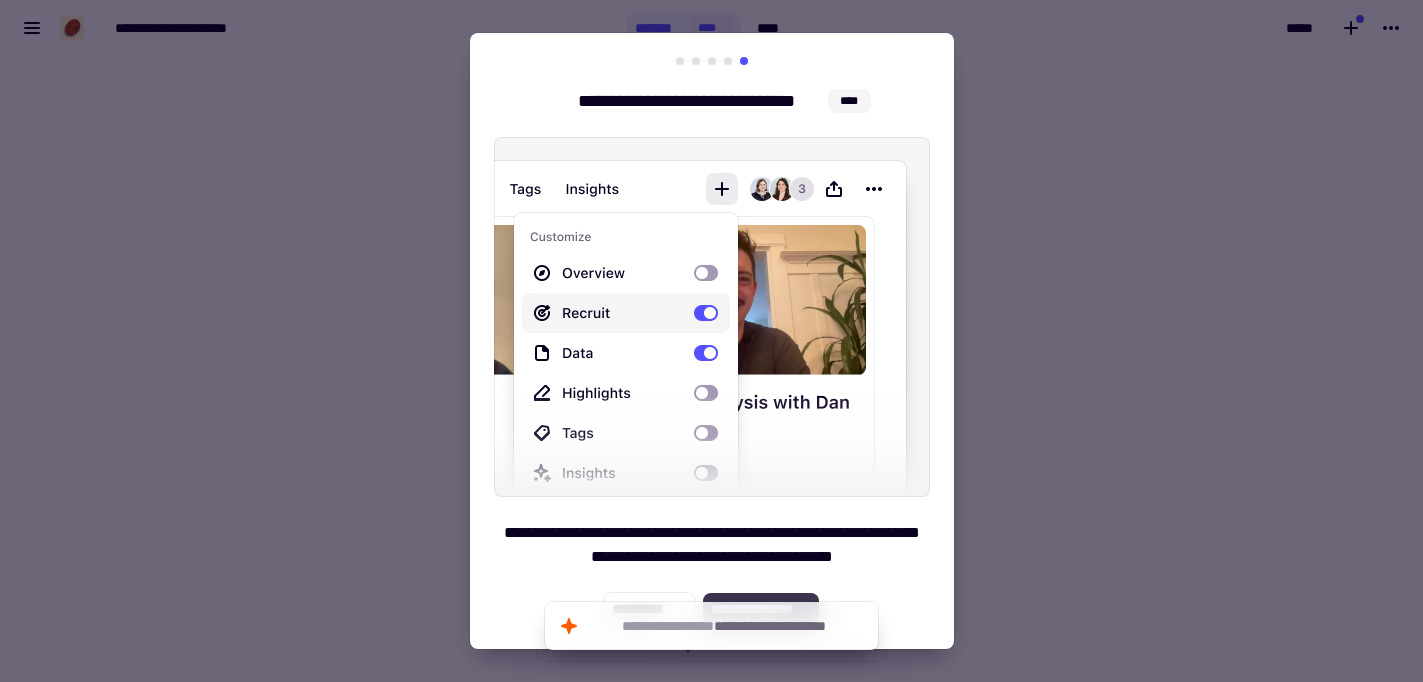 click on "**********" 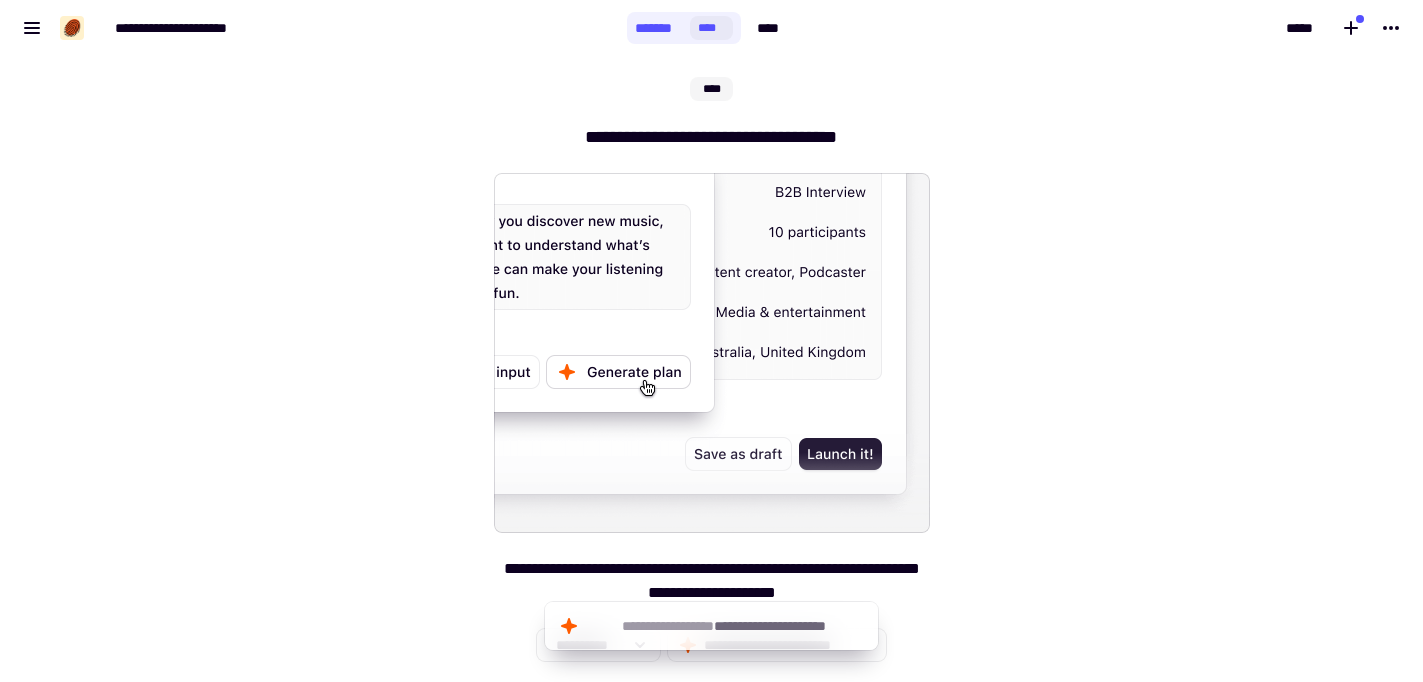 click on "**********" at bounding box center (712, 581) 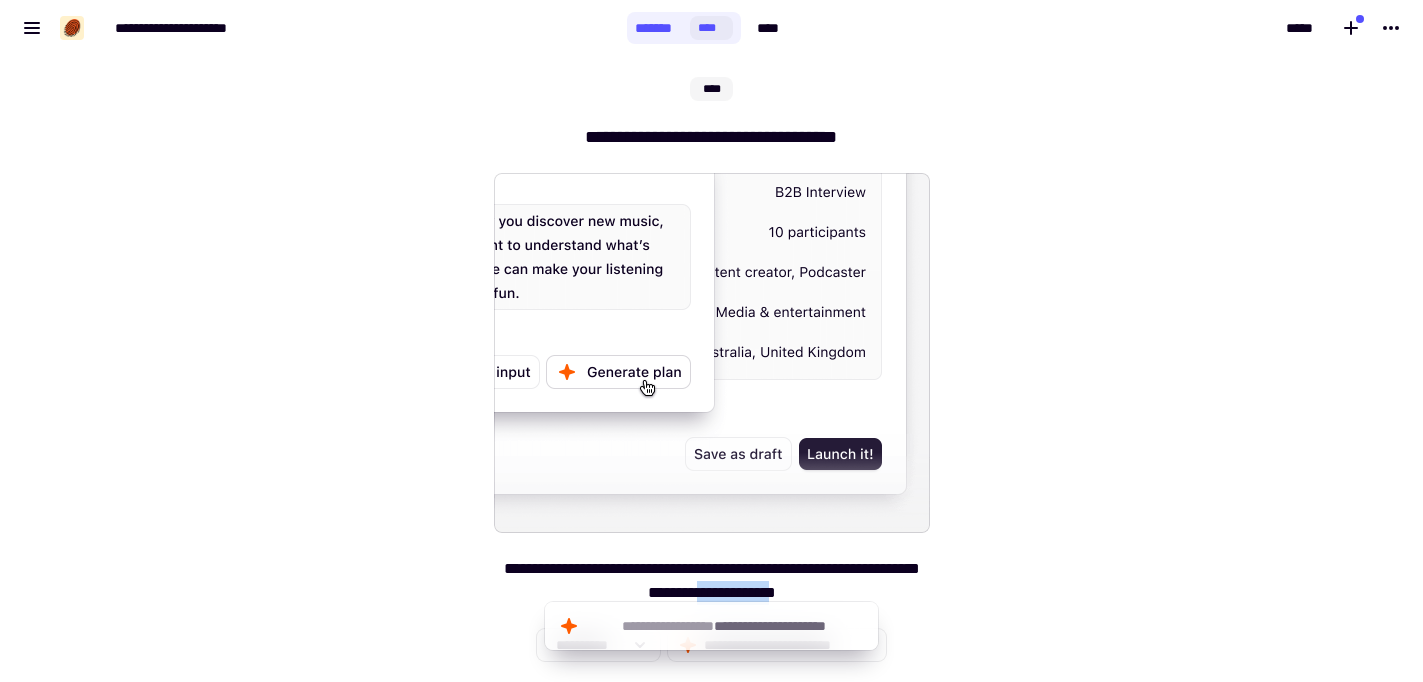 click on "**********" at bounding box center (712, 581) 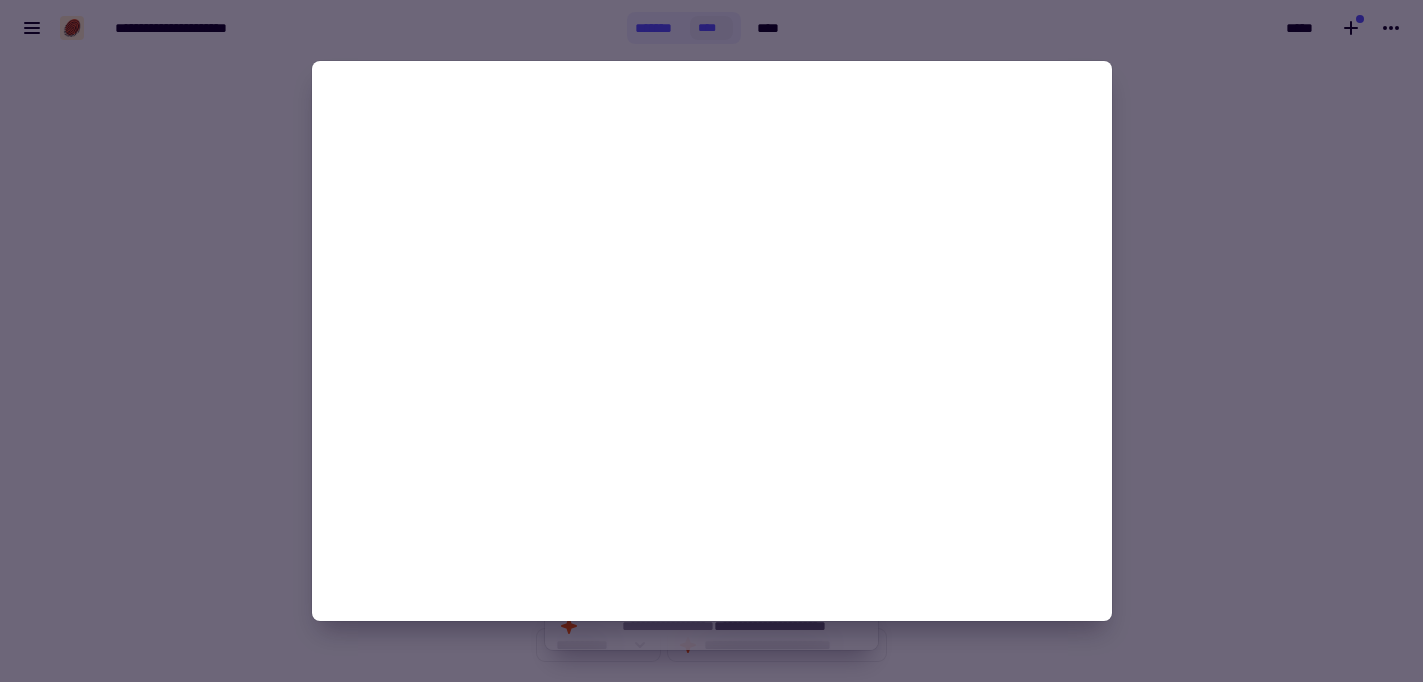click at bounding box center (711, 341) 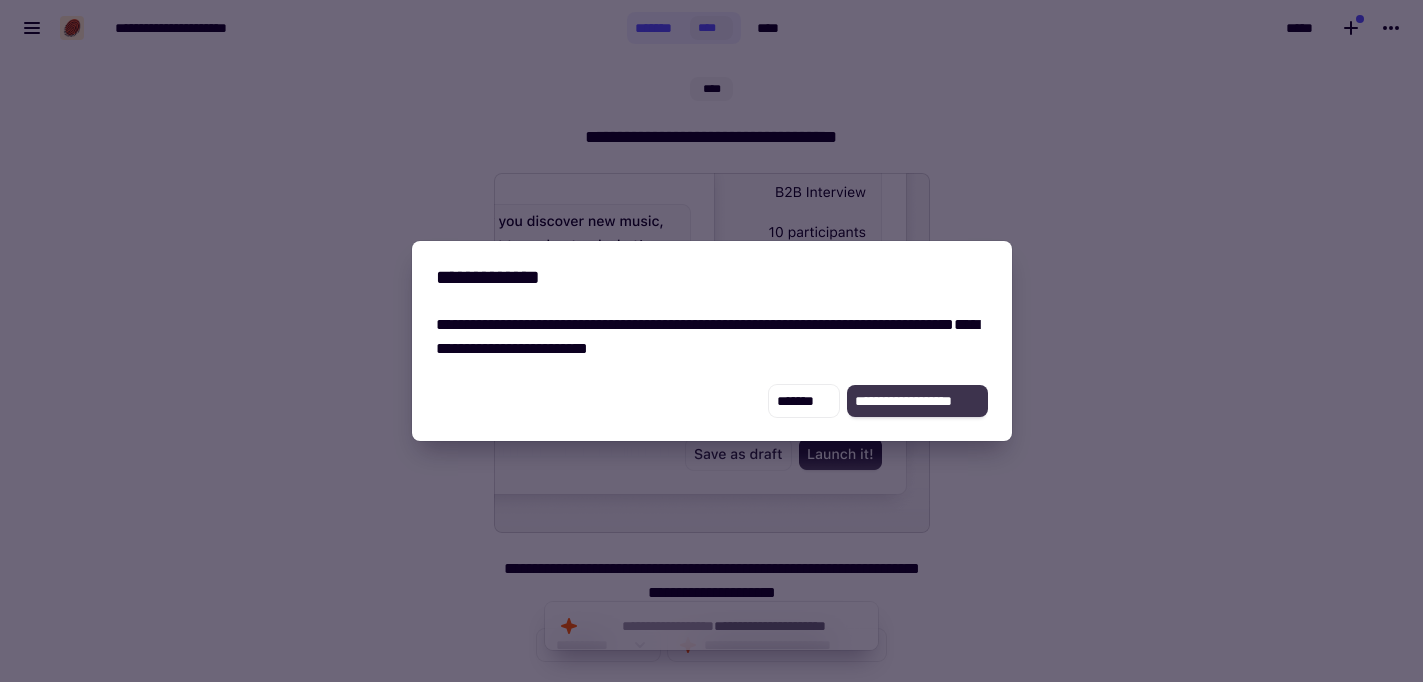 click on "**********" at bounding box center [917, 401] 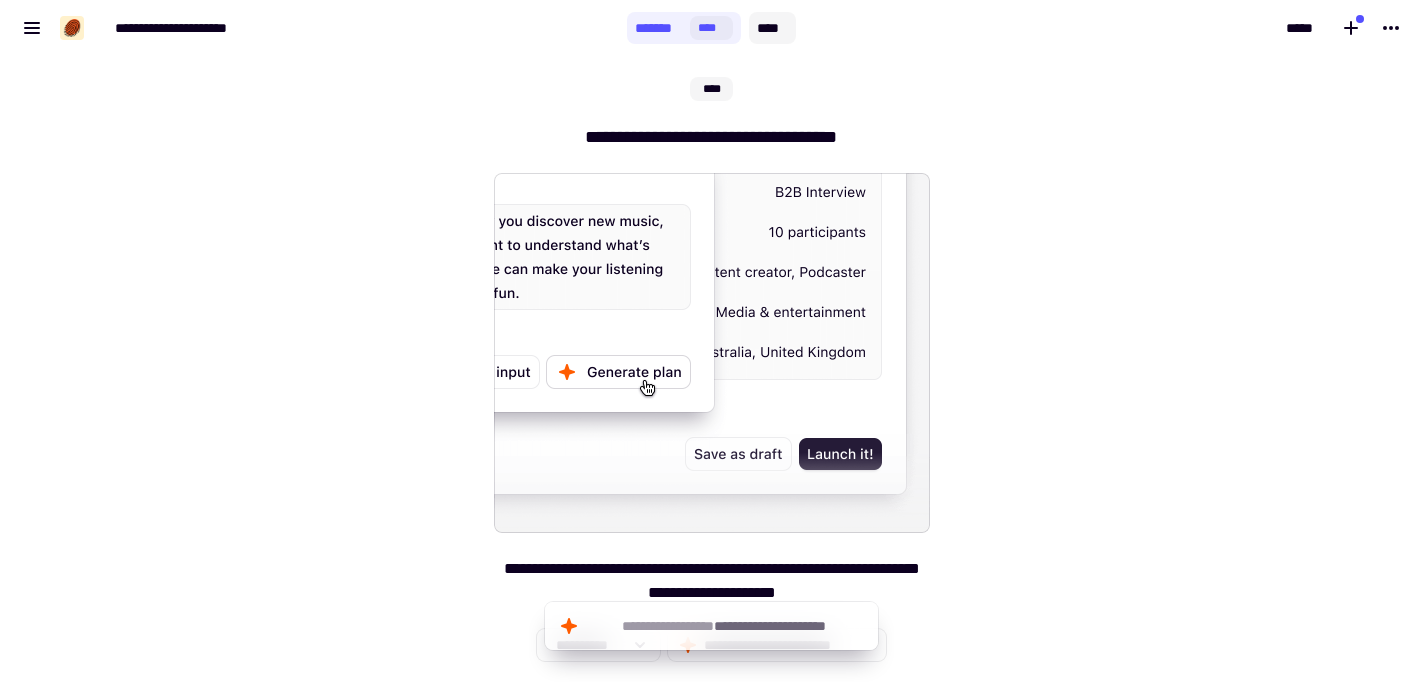 click on "****" 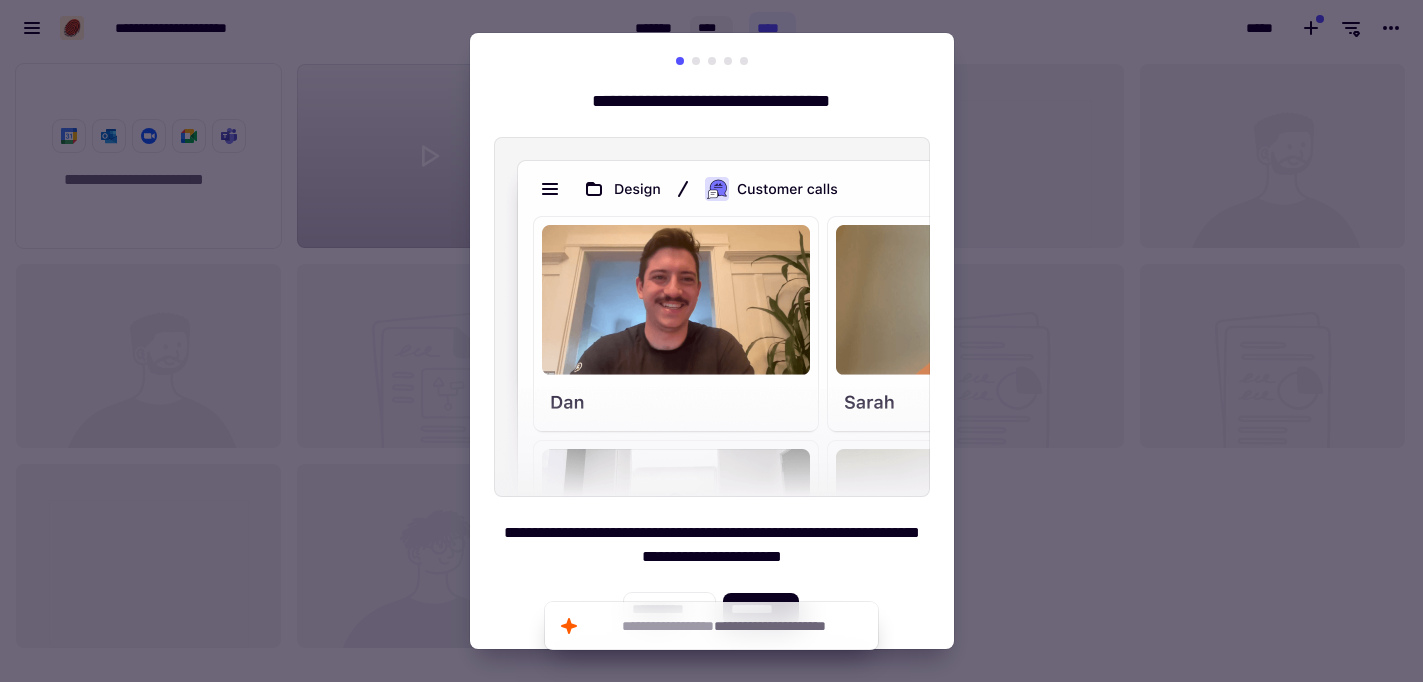 scroll, scrollTop: 1, scrollLeft: 1, axis: both 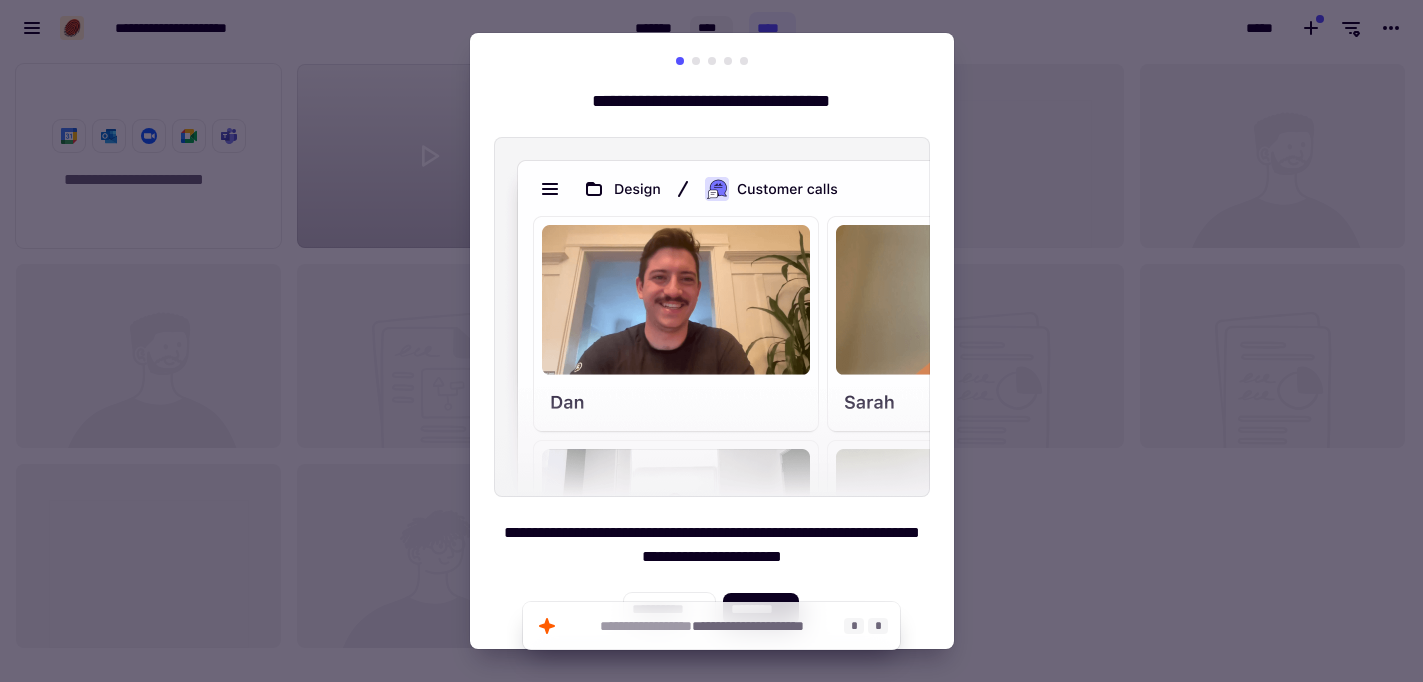 click on "**********" 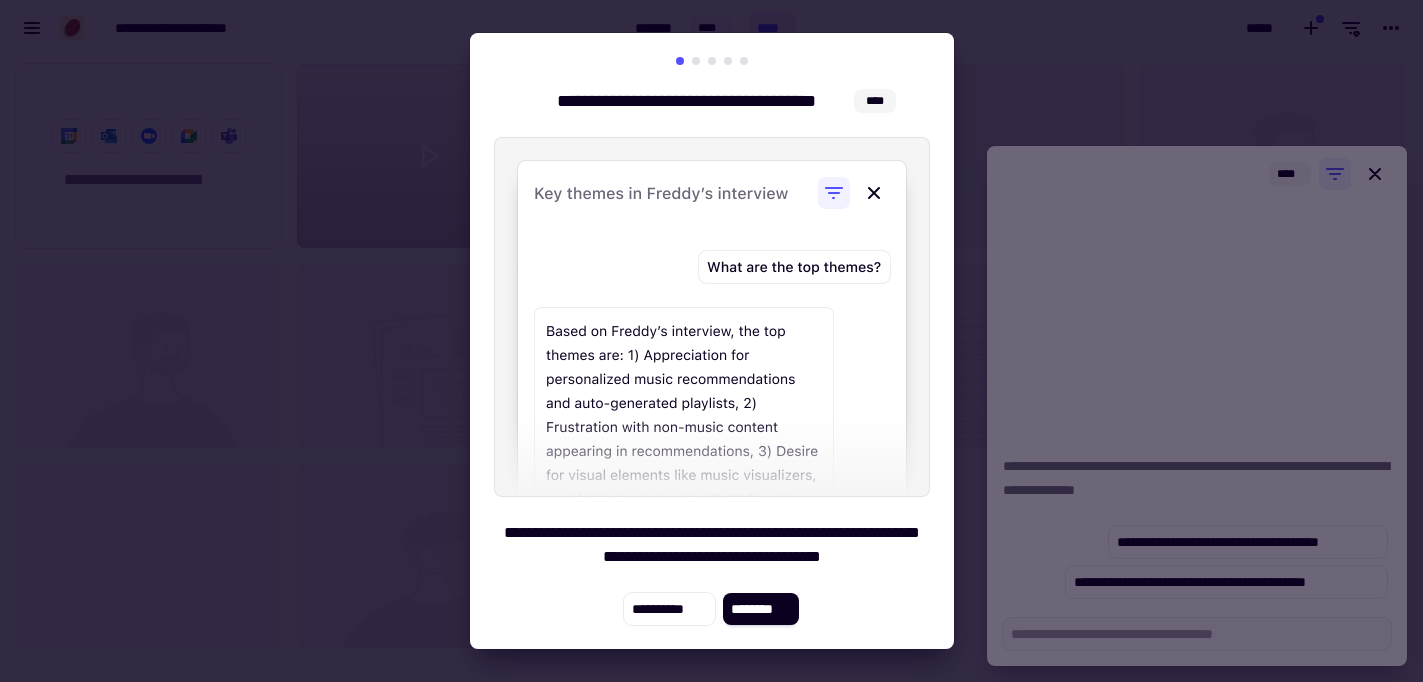 click at bounding box center [712, 317] 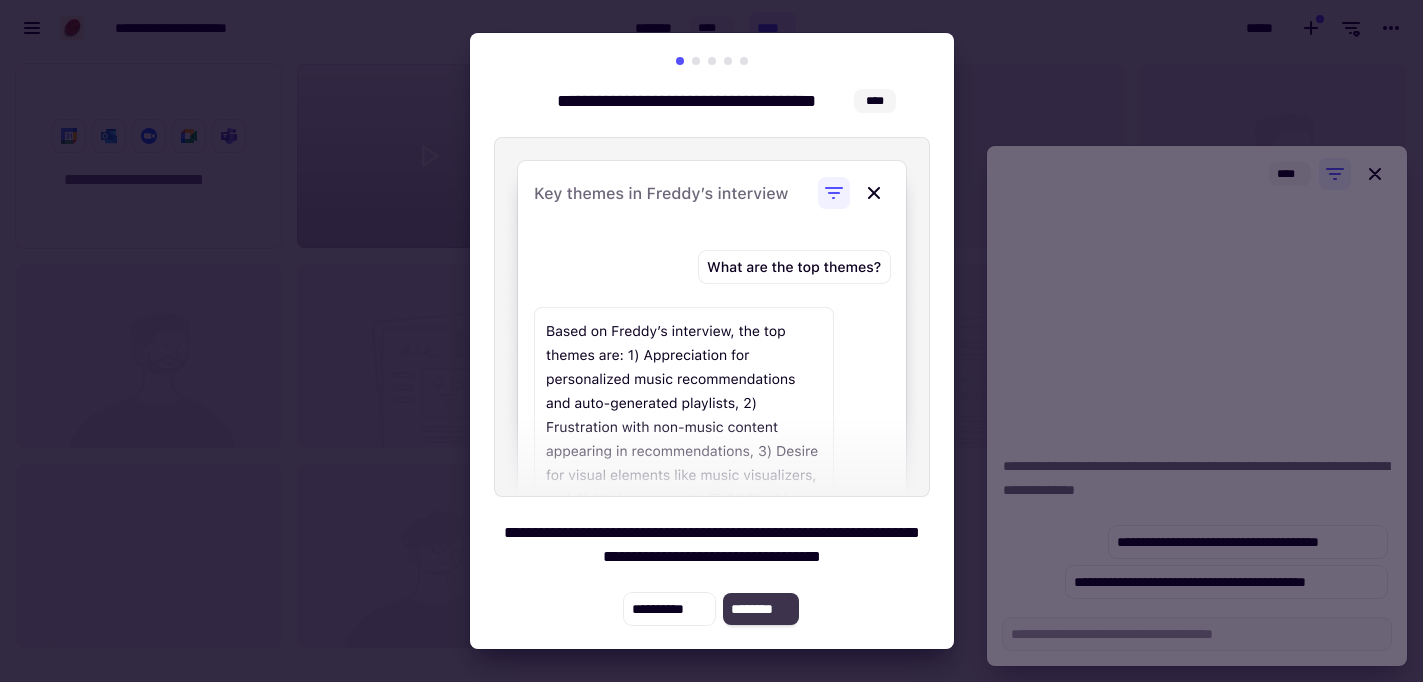 click on "********" 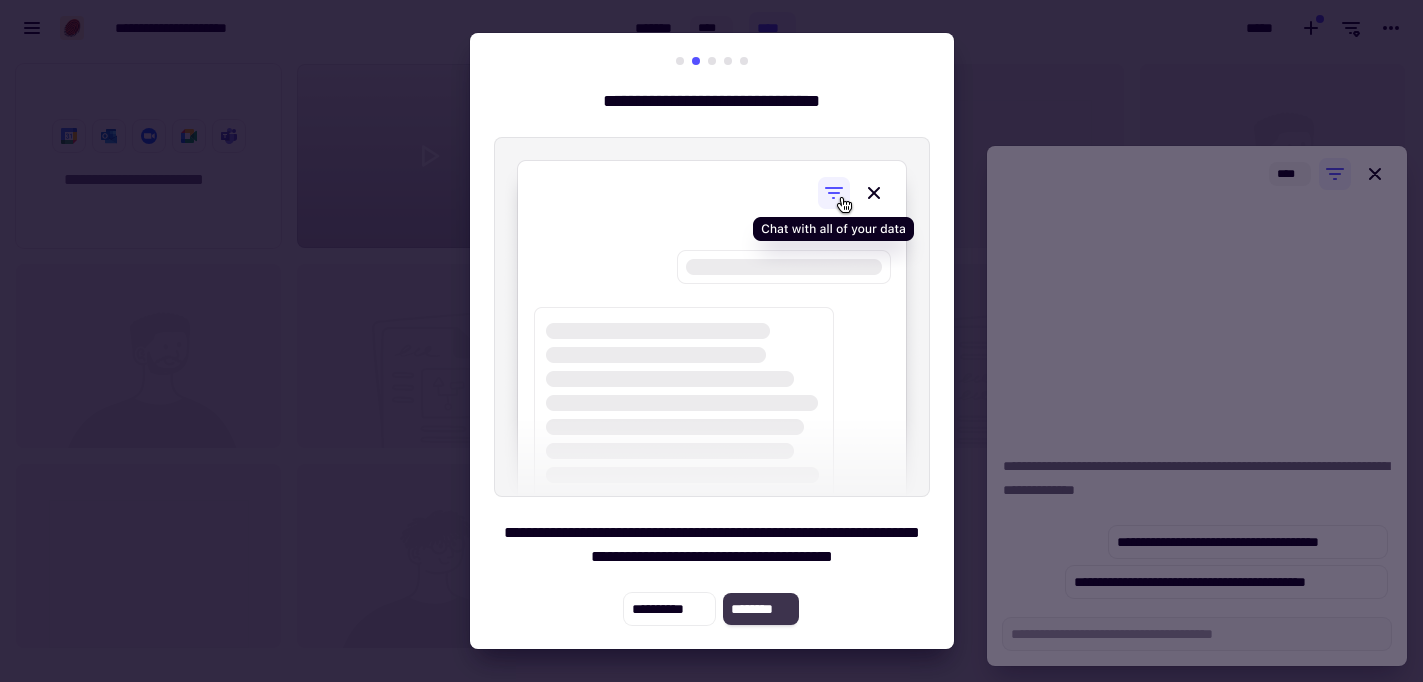 click on "********" 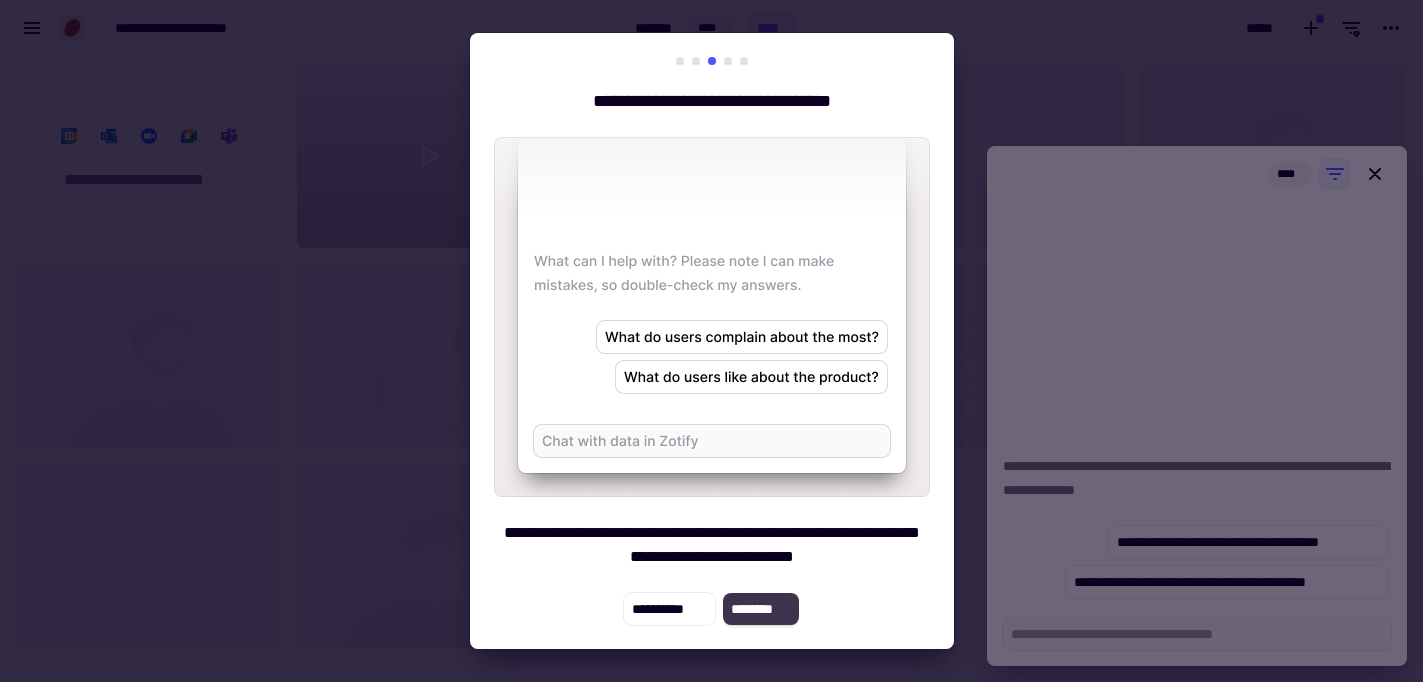 click on "********" 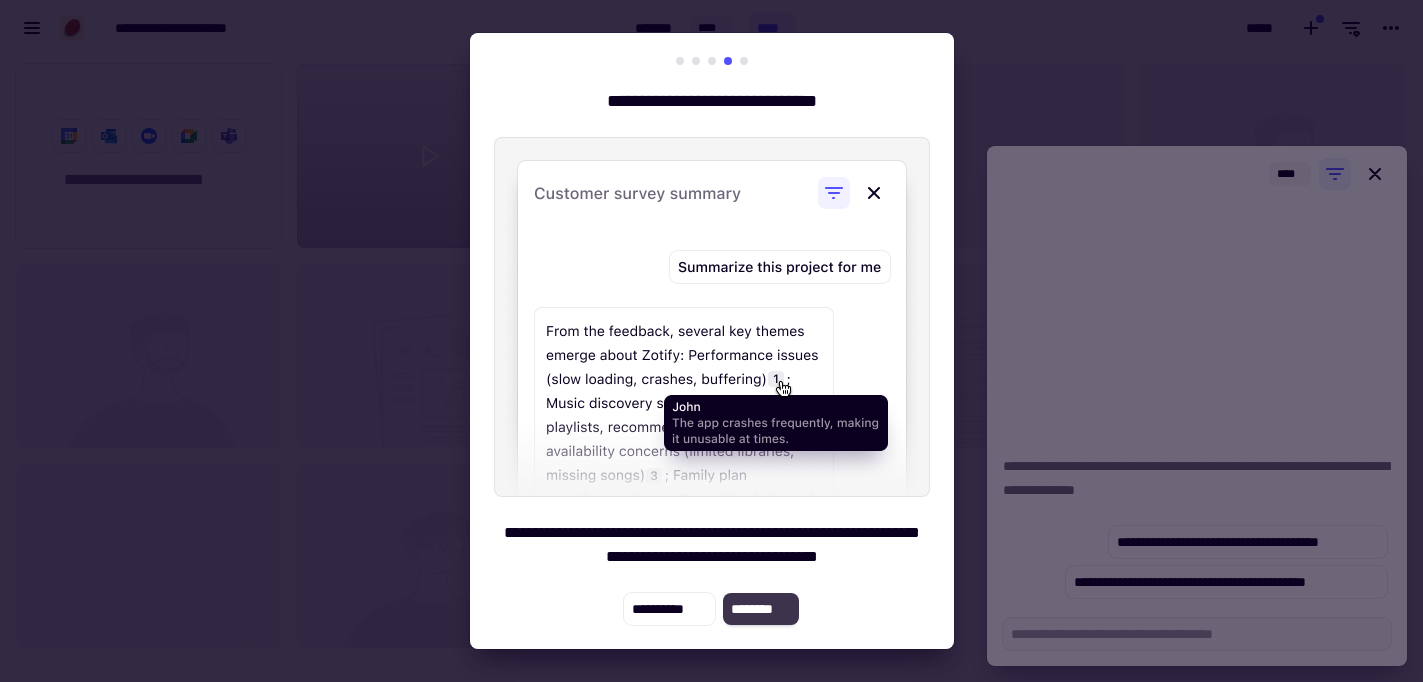click on "********" 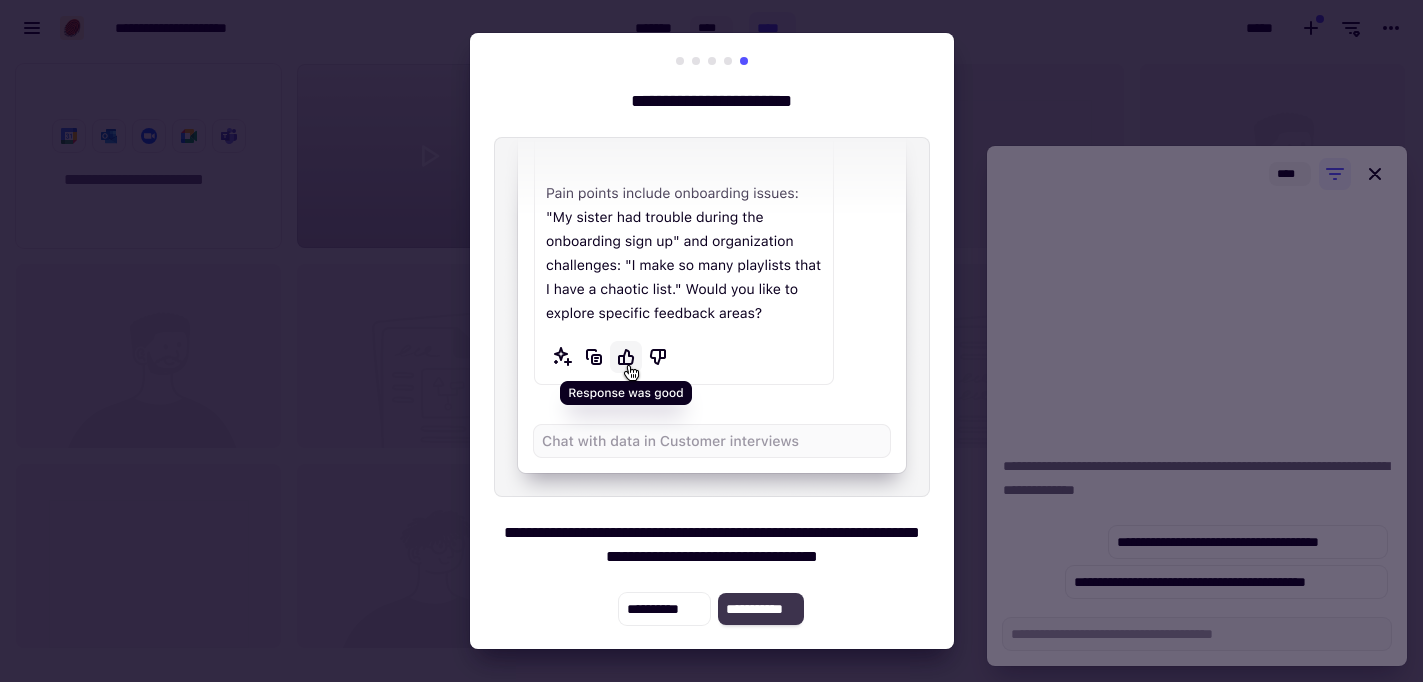 click on "**********" 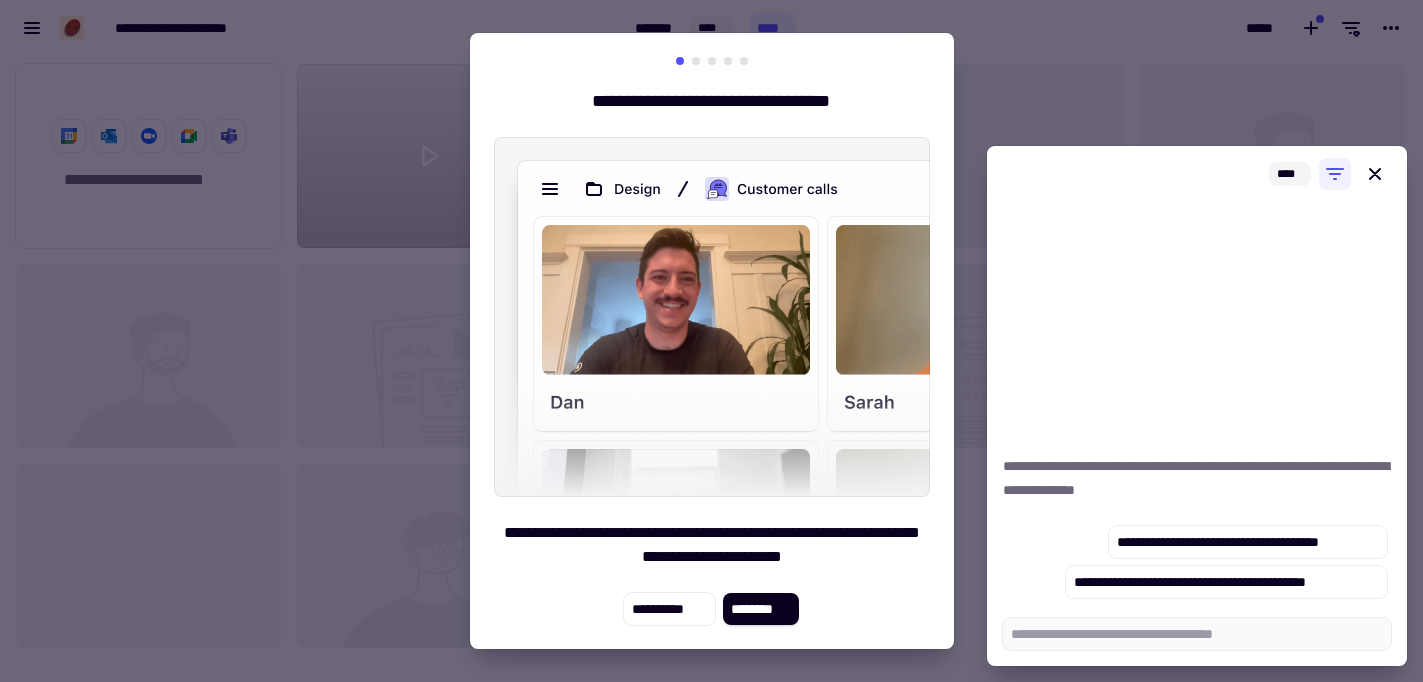 click on "********" 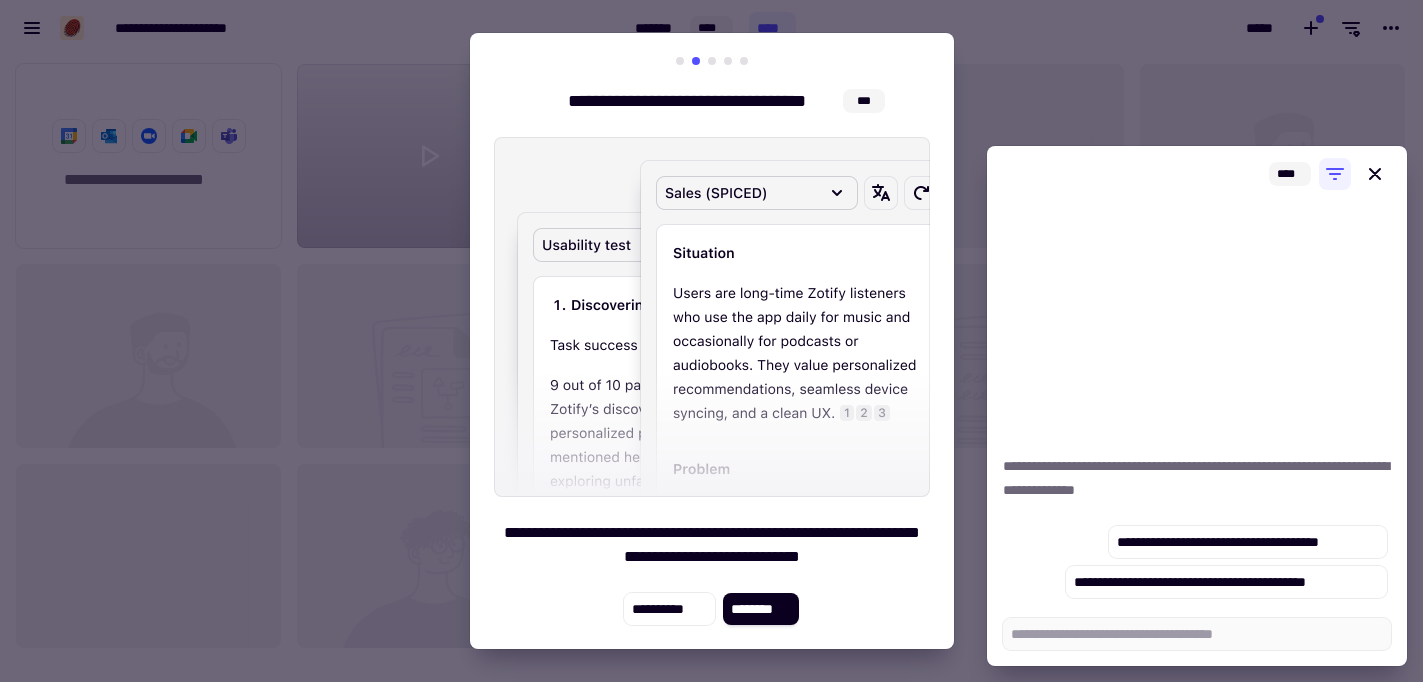 click on "********" 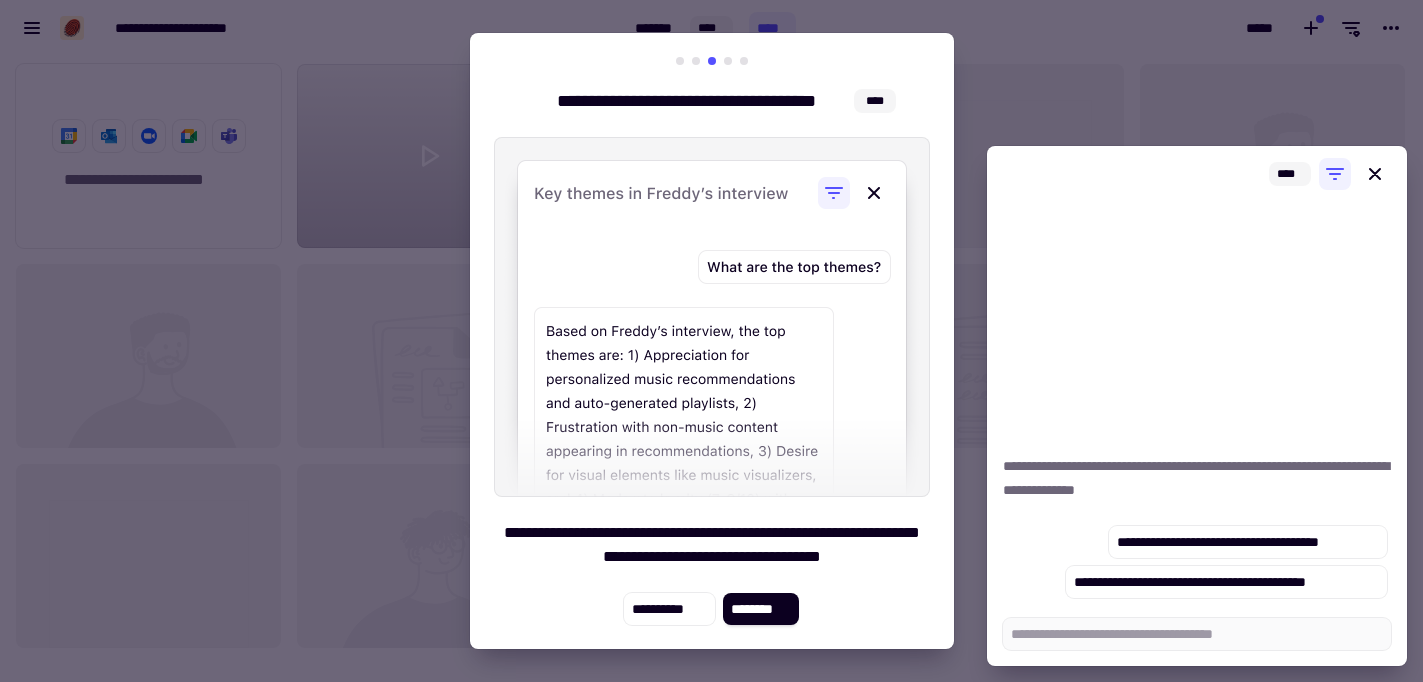 click on "********" 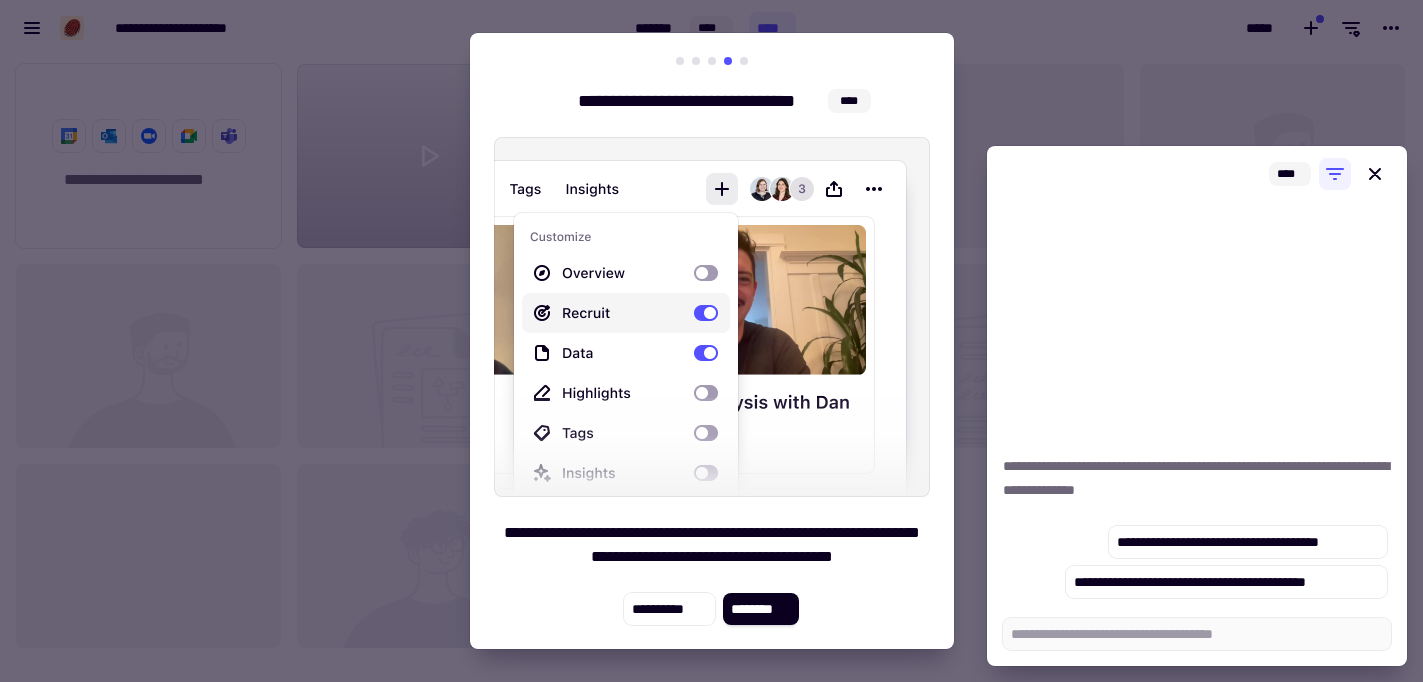 click on "********" 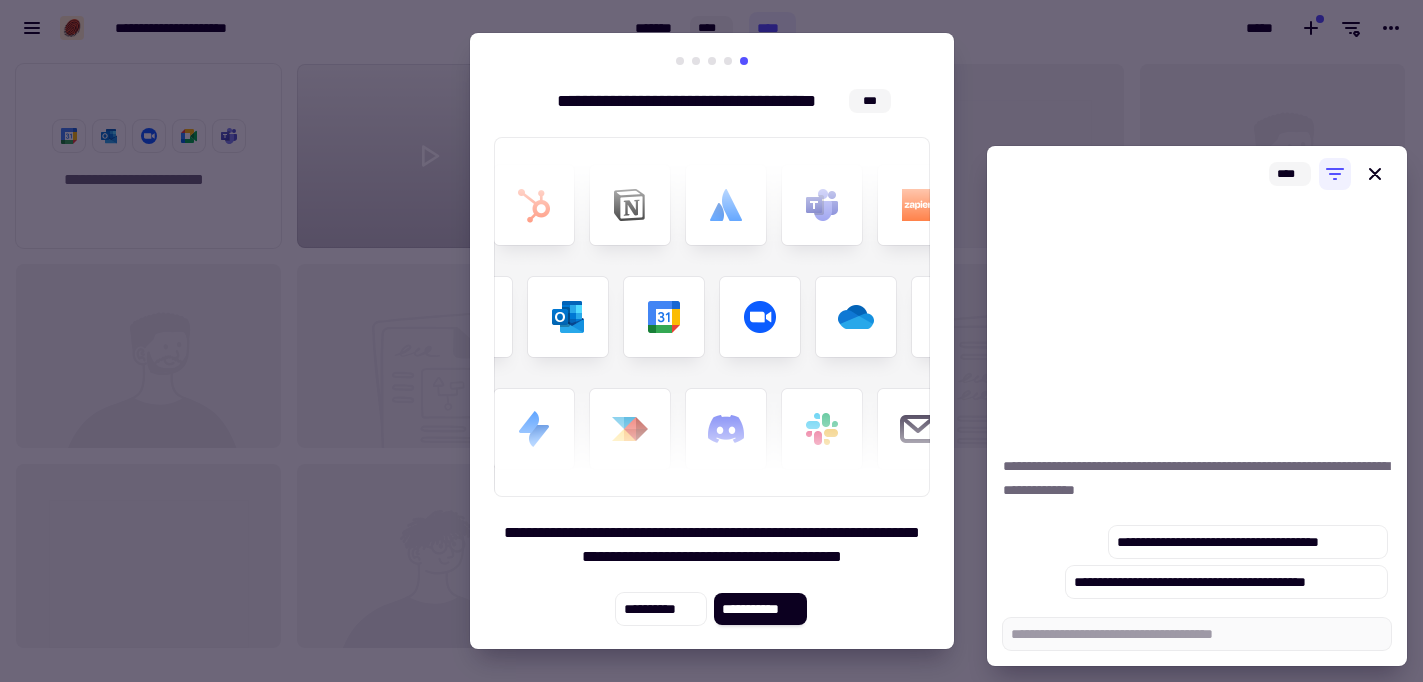 click on "**********" 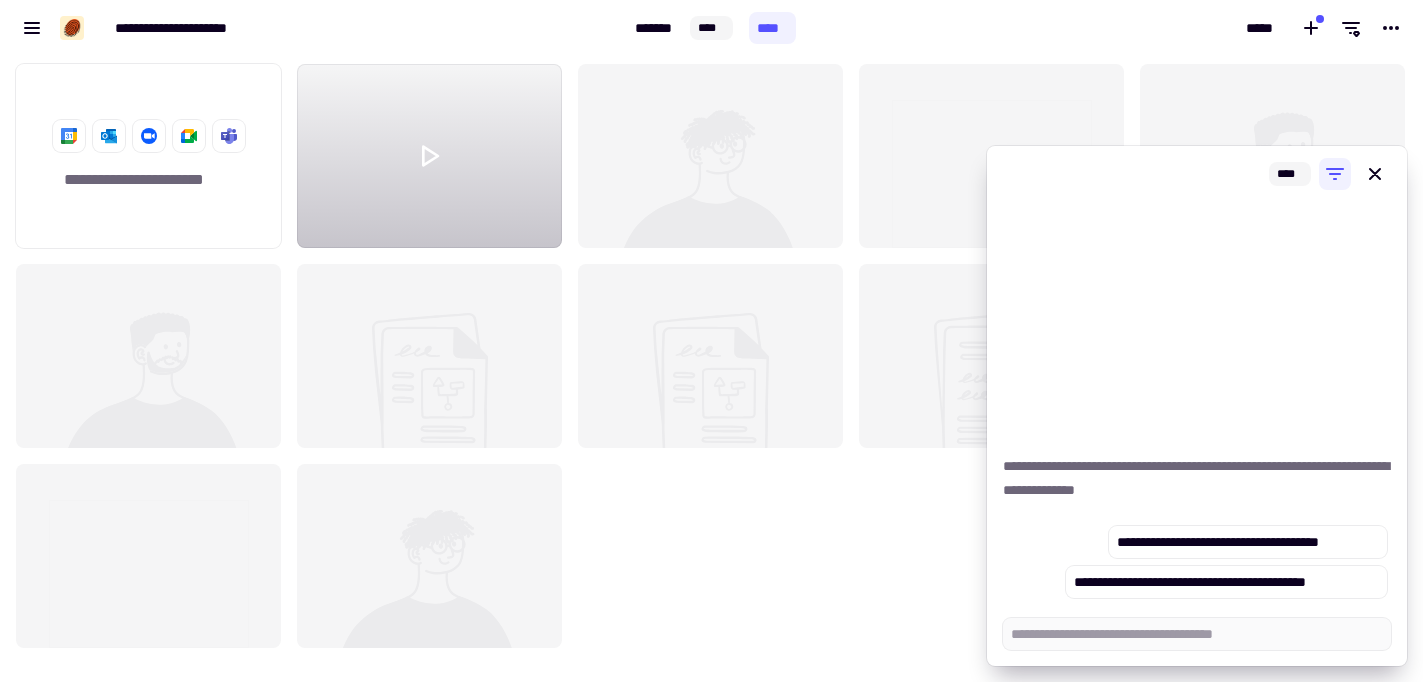 click on "**********" 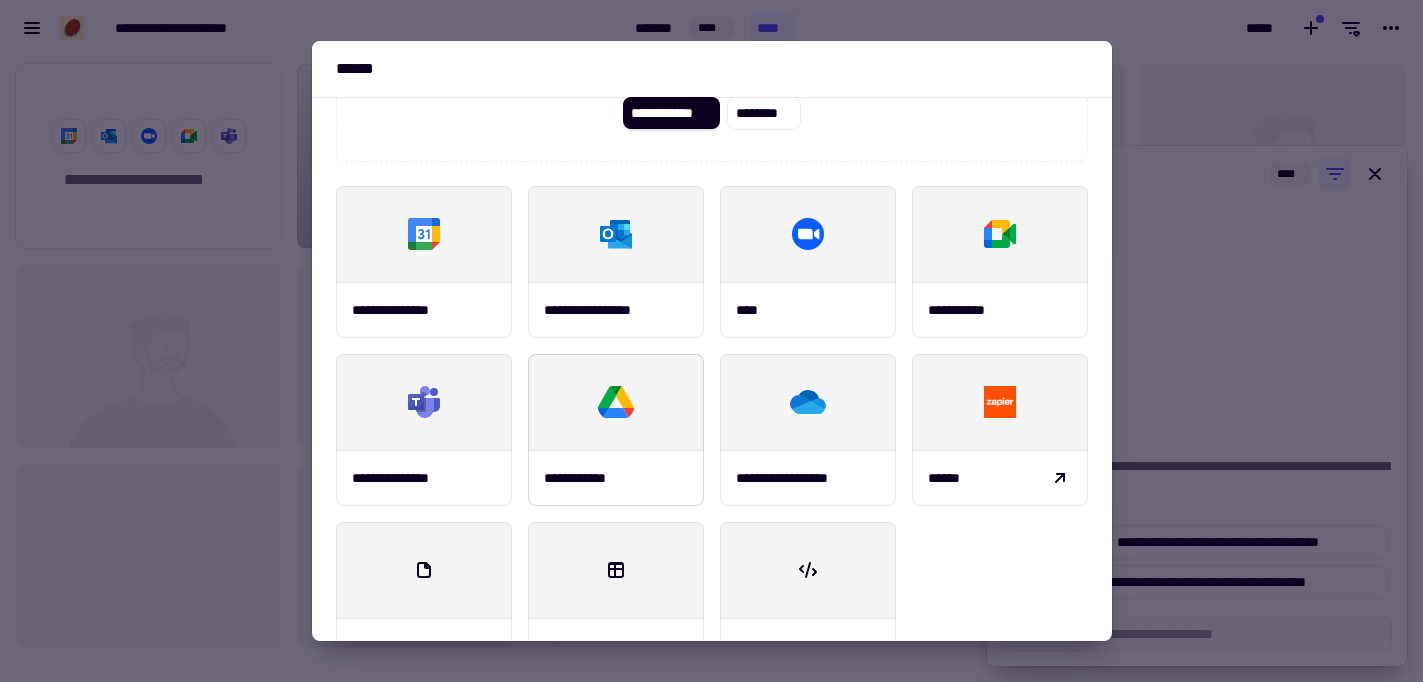 scroll, scrollTop: 0, scrollLeft: 0, axis: both 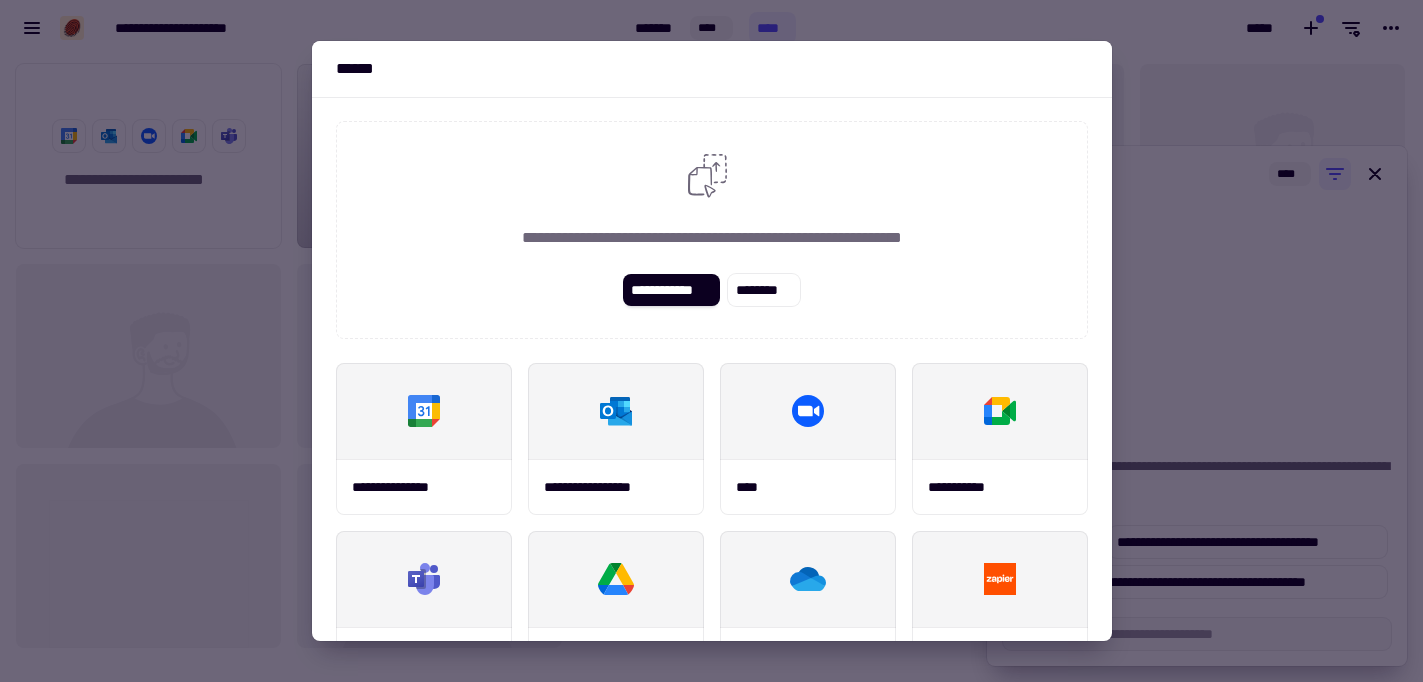 click 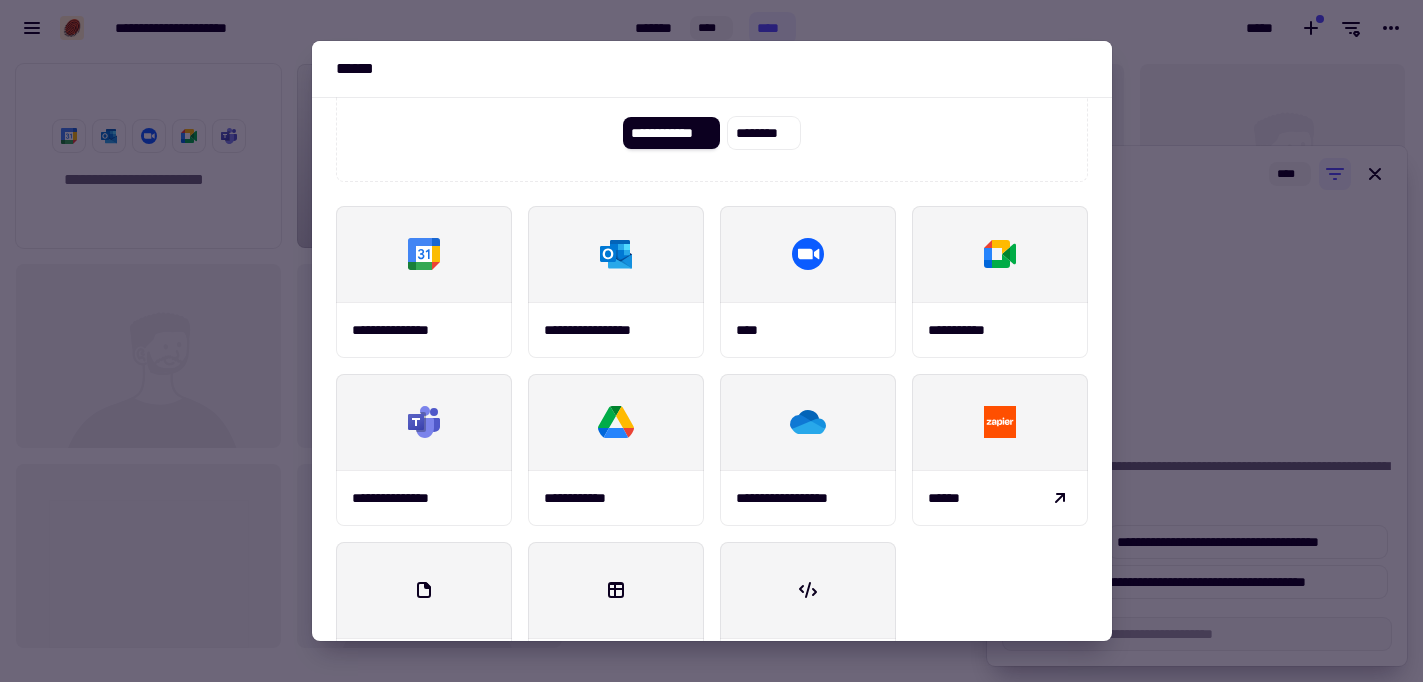 scroll, scrollTop: 234, scrollLeft: 0, axis: vertical 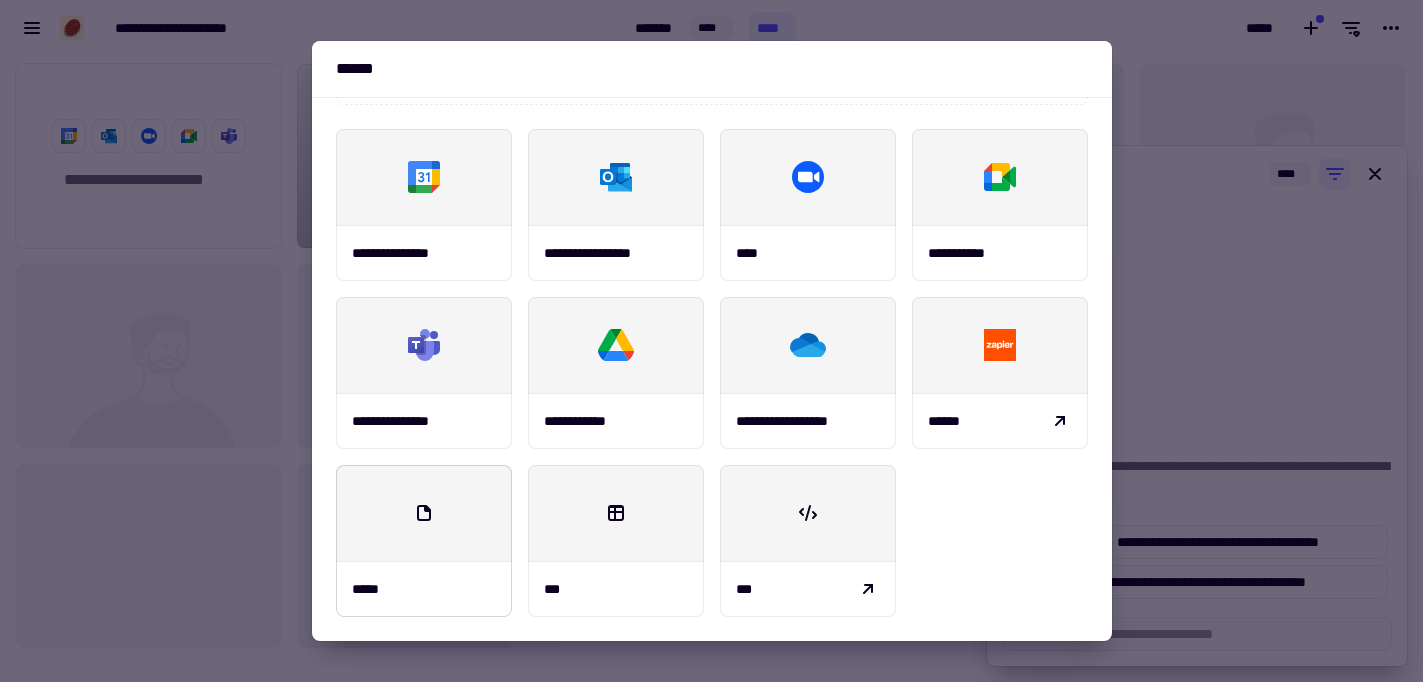 click at bounding box center [424, 513] 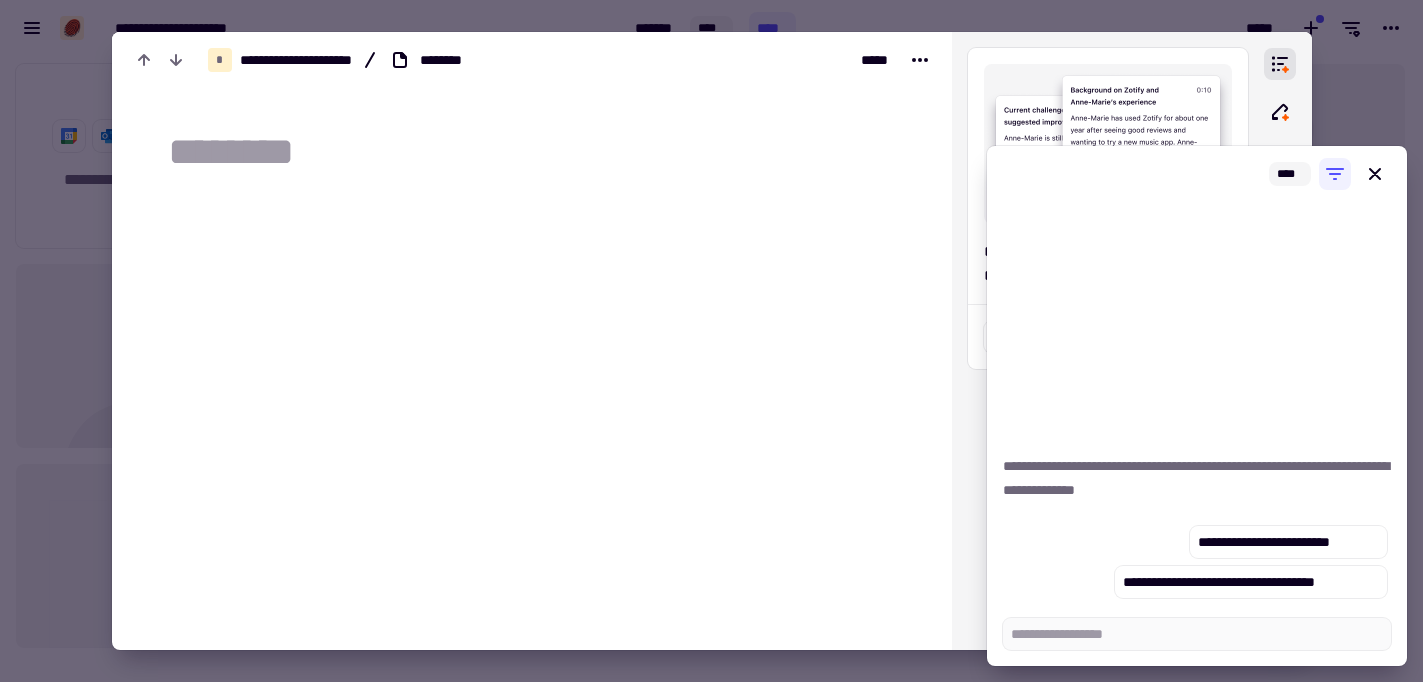 type on "*" 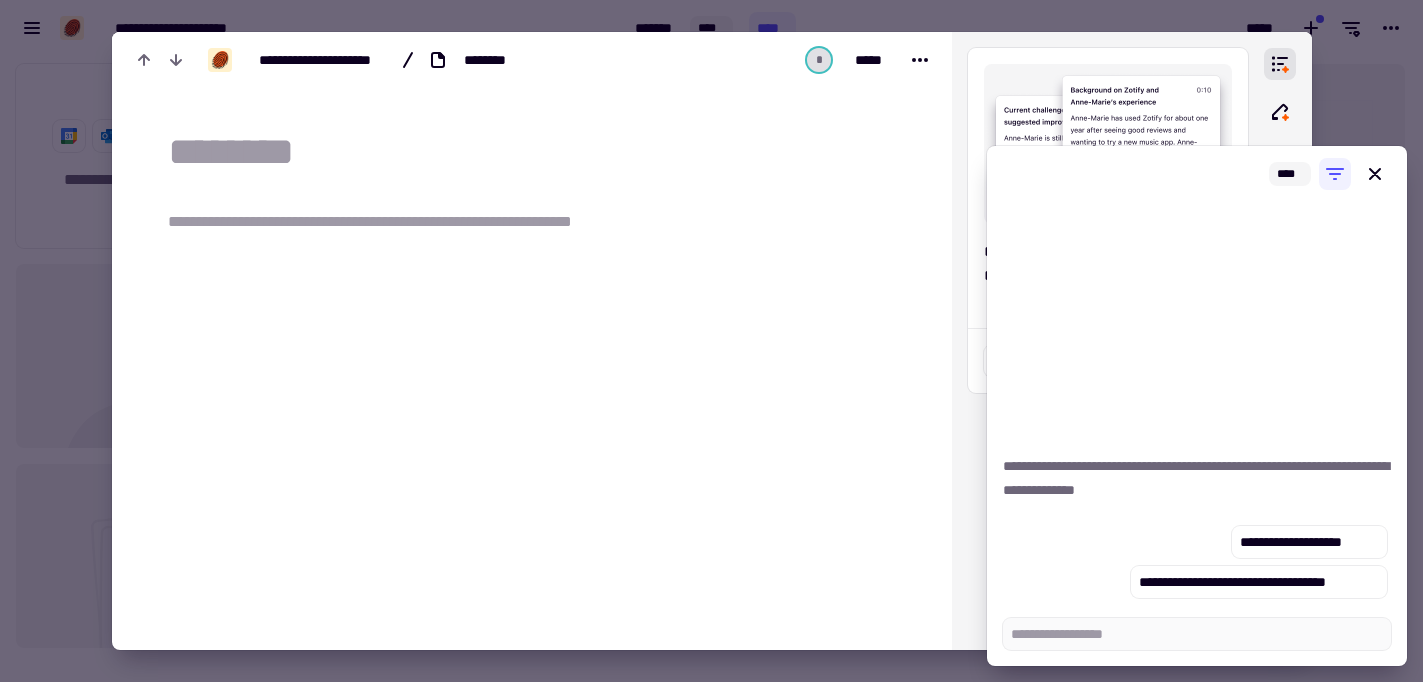 type on "**********" 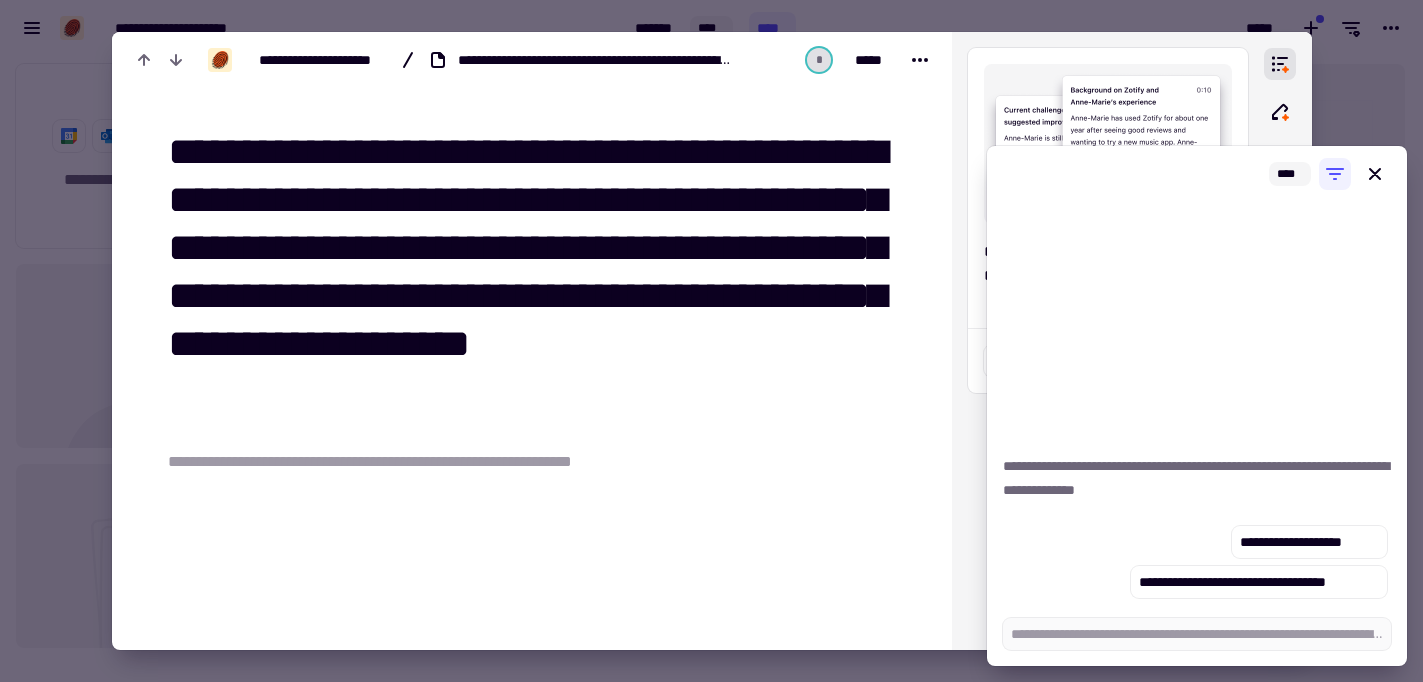 type on "*" 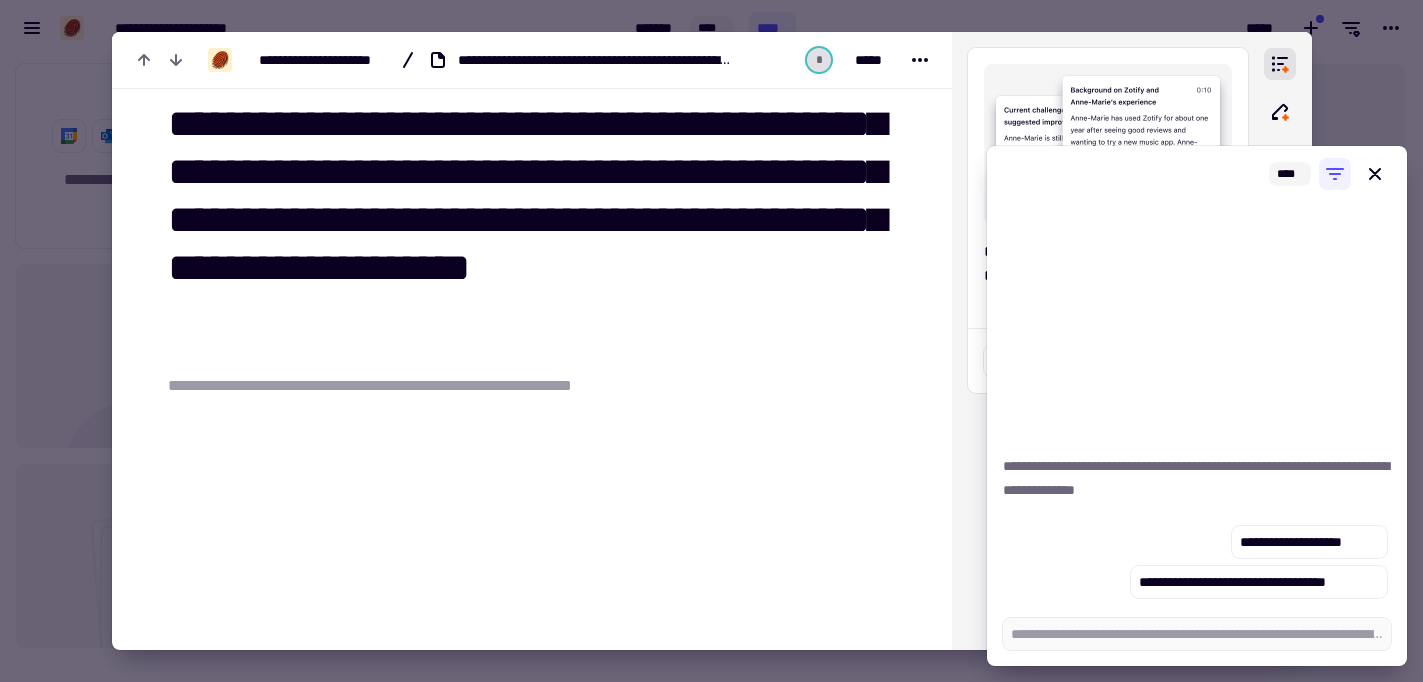 scroll, scrollTop: 0, scrollLeft: 0, axis: both 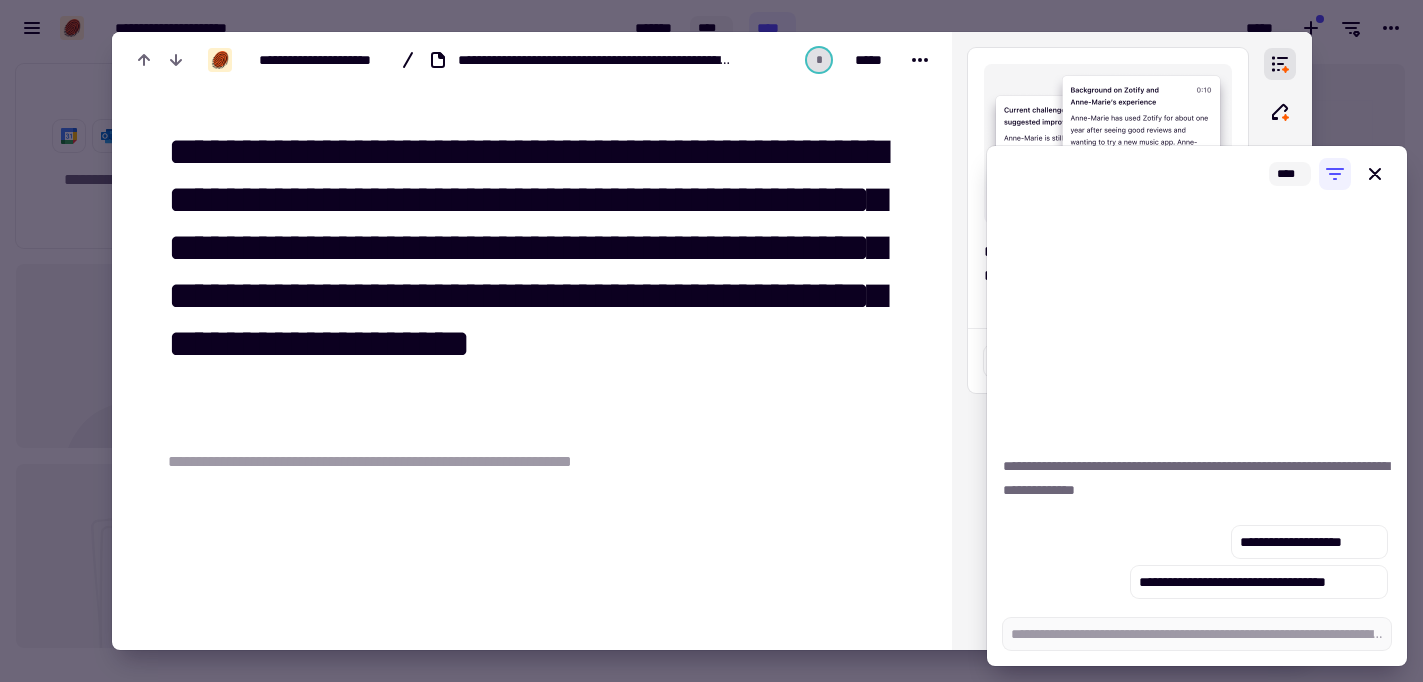 type on "**********" 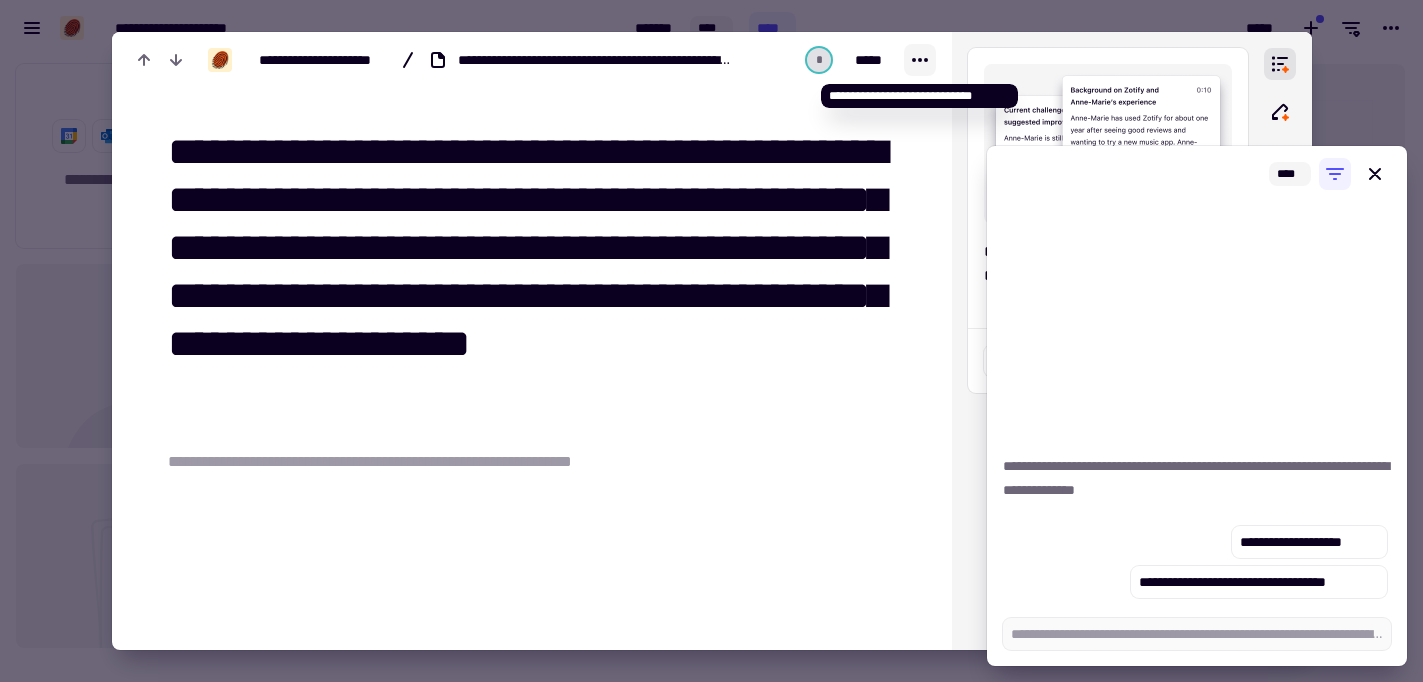 click 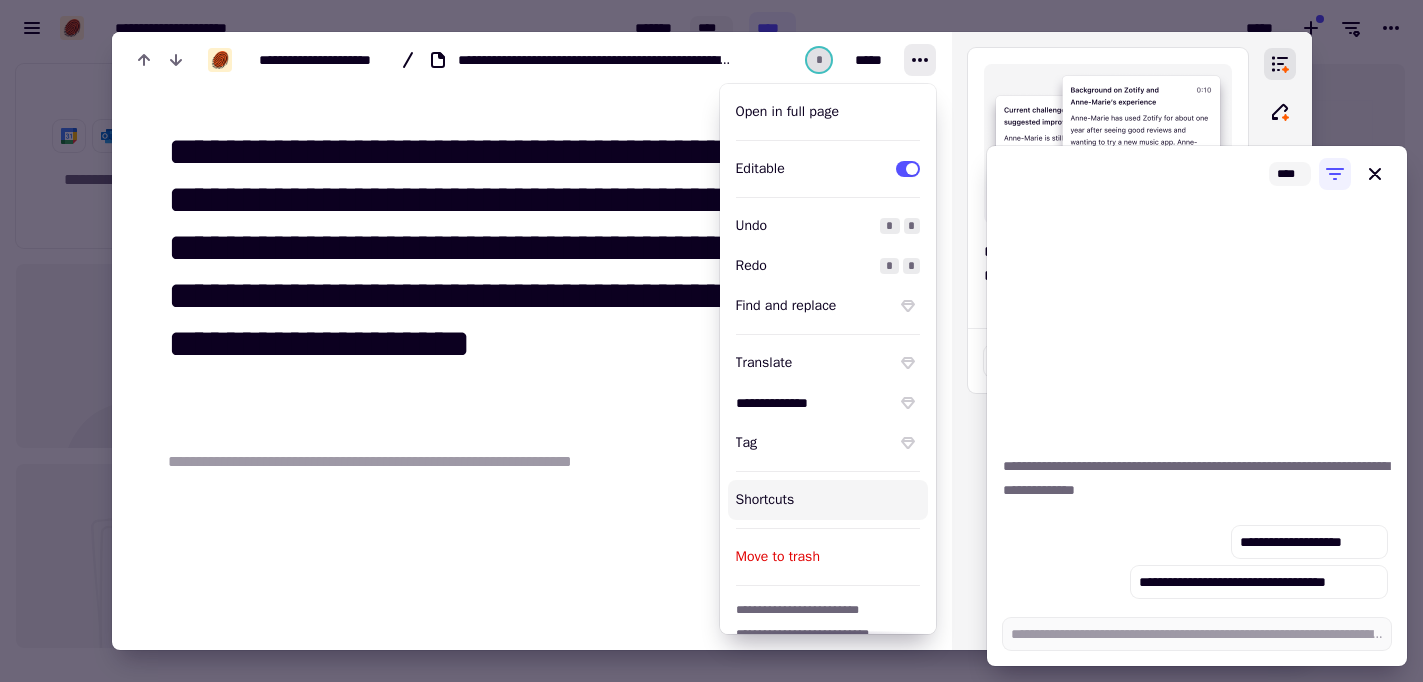 click on "**********" at bounding box center (544, 272) 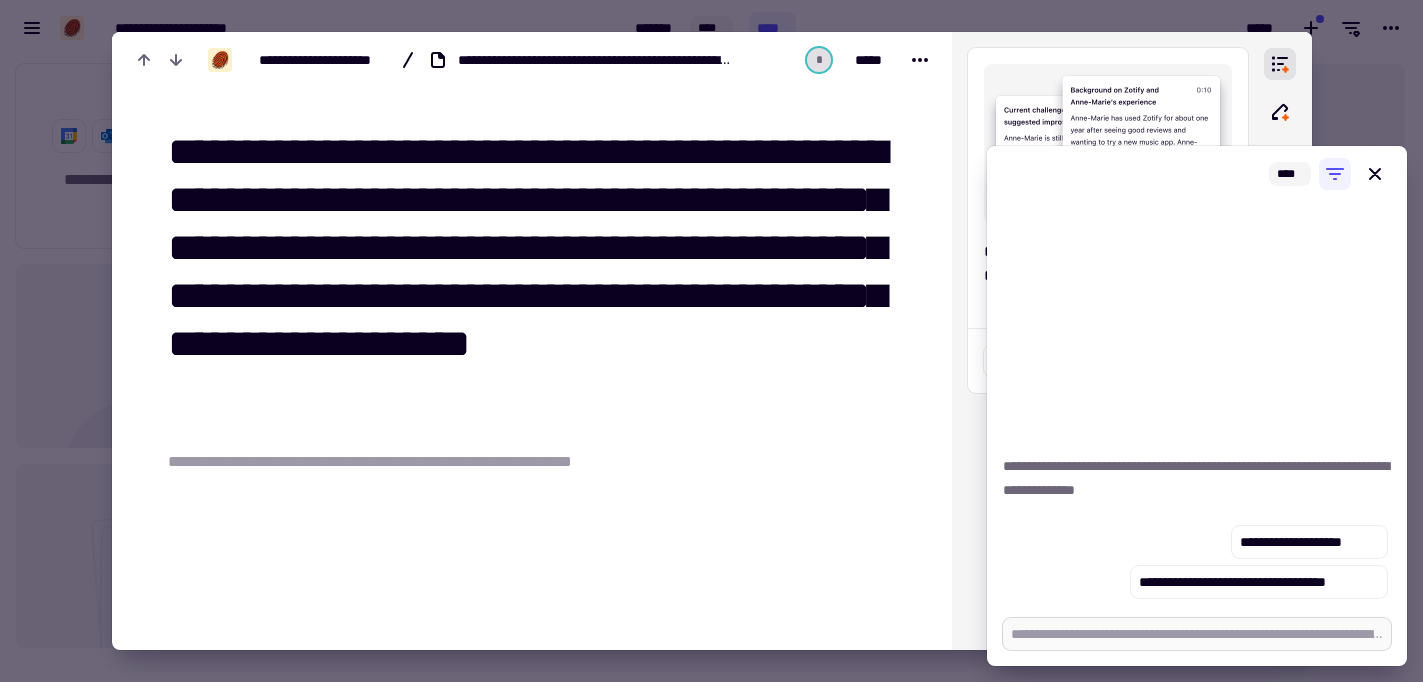 click at bounding box center [1197, 634] 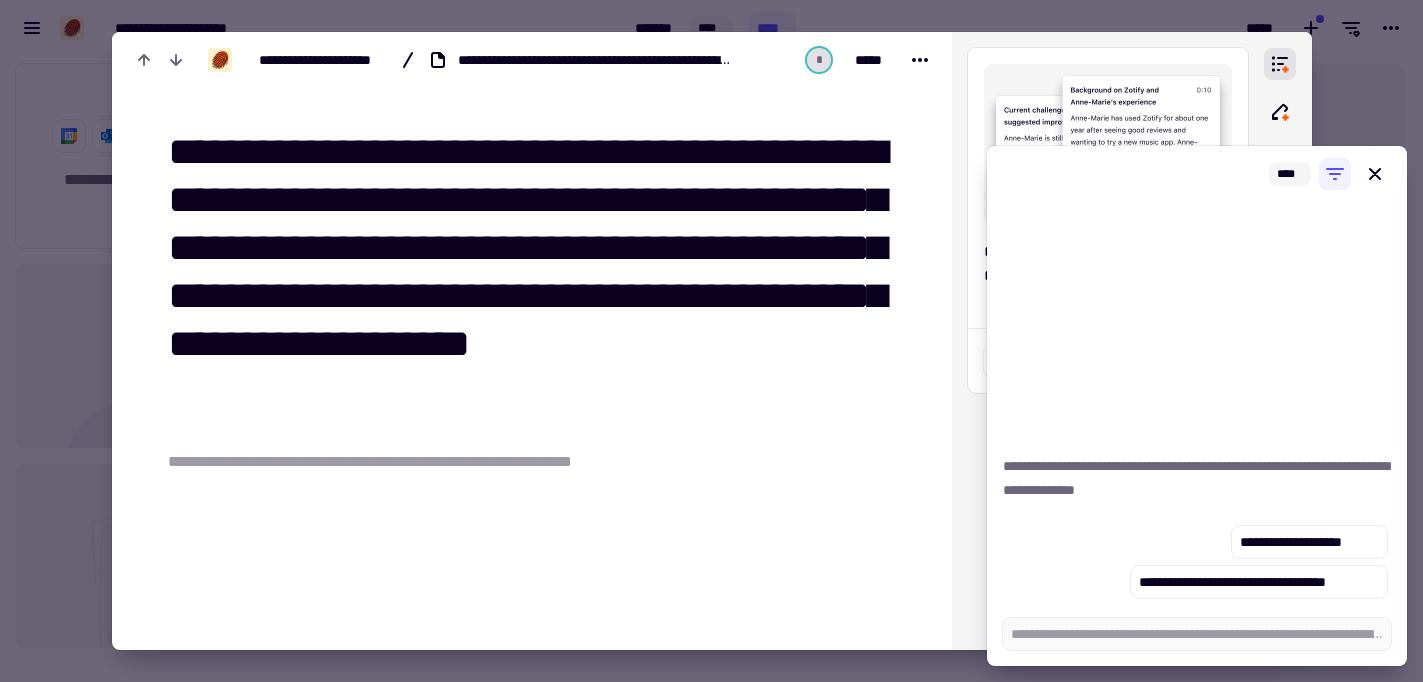 click on "**********" at bounding box center [408, 462] 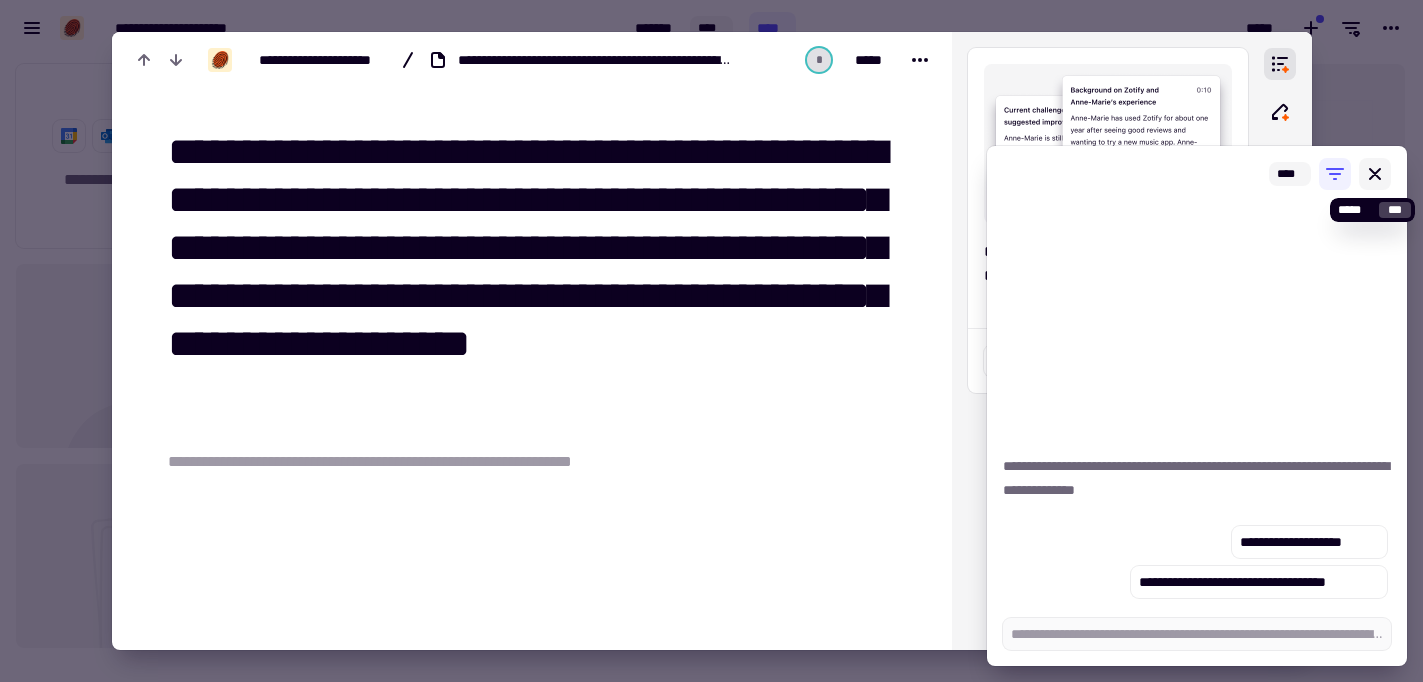 click 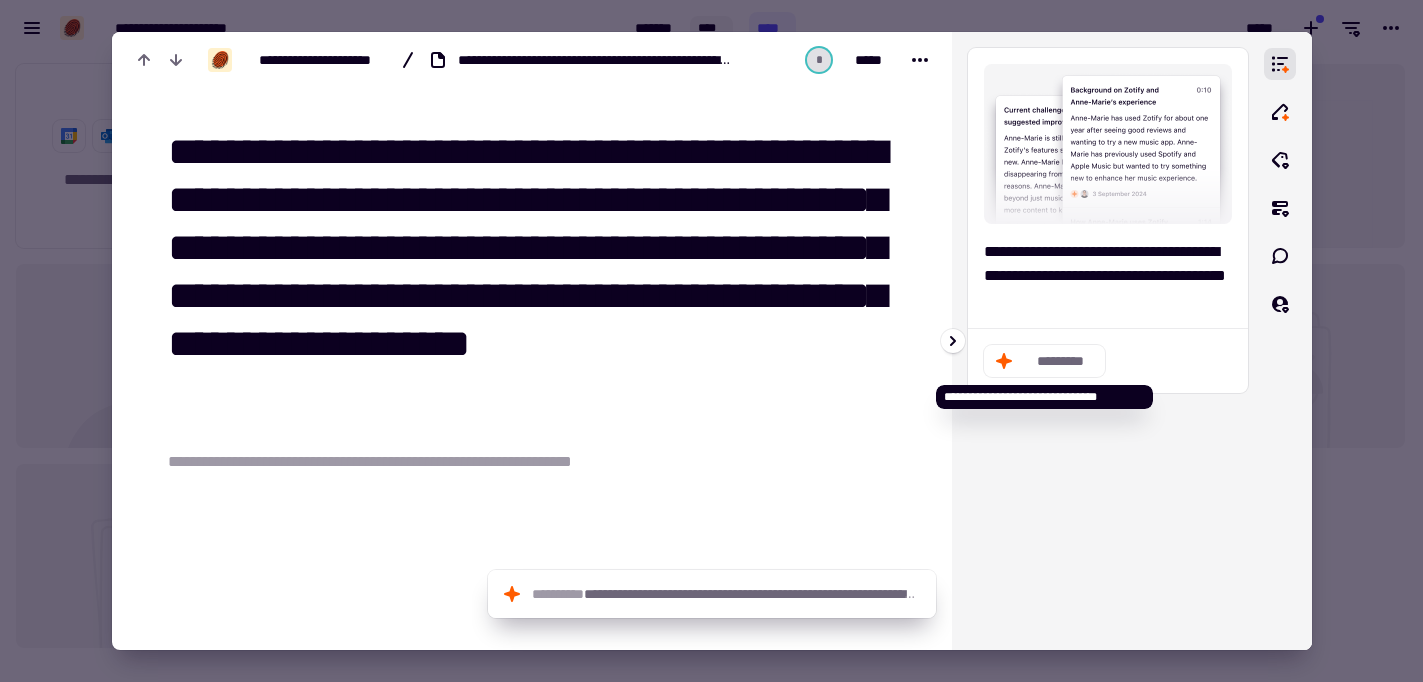 click on "*********" 